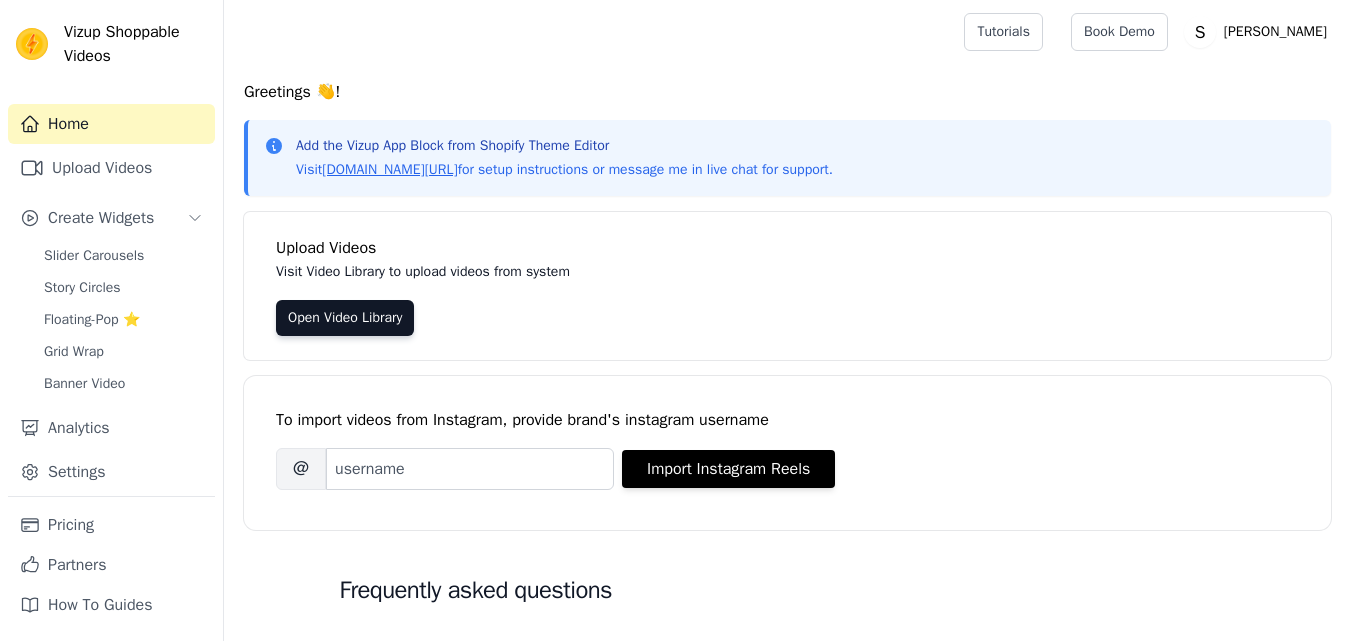 scroll, scrollTop: 0, scrollLeft: 0, axis: both 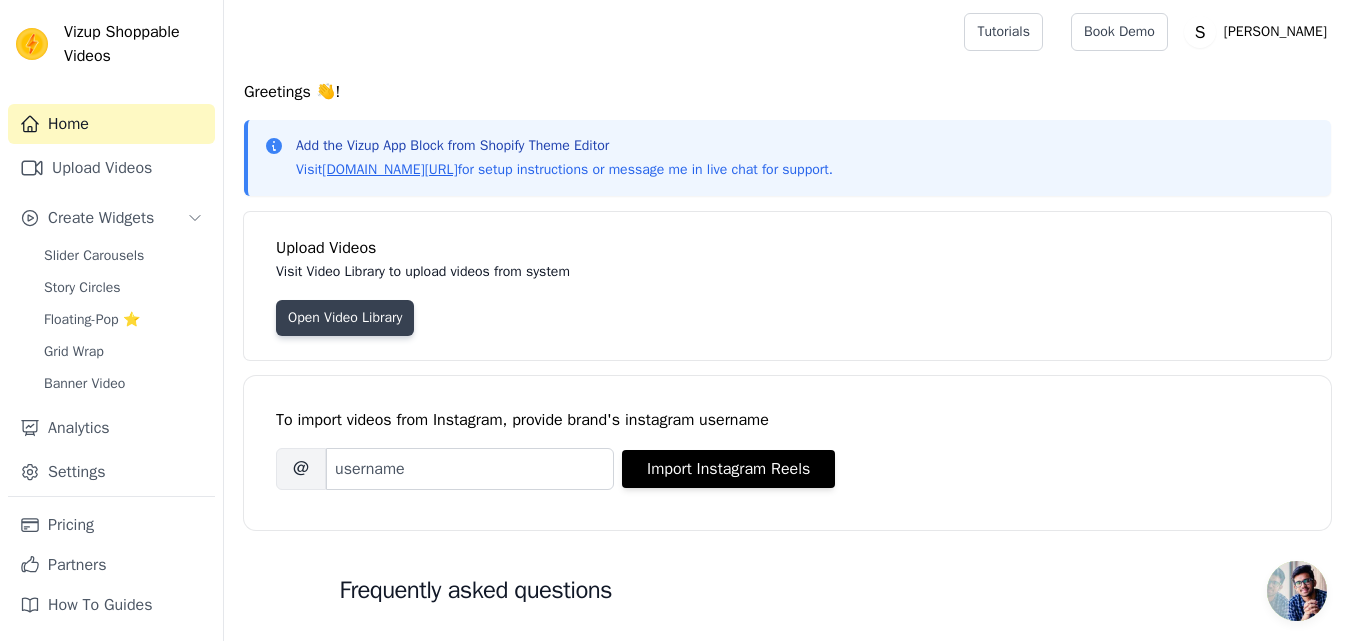 click on "Open Video Library" at bounding box center (345, 318) 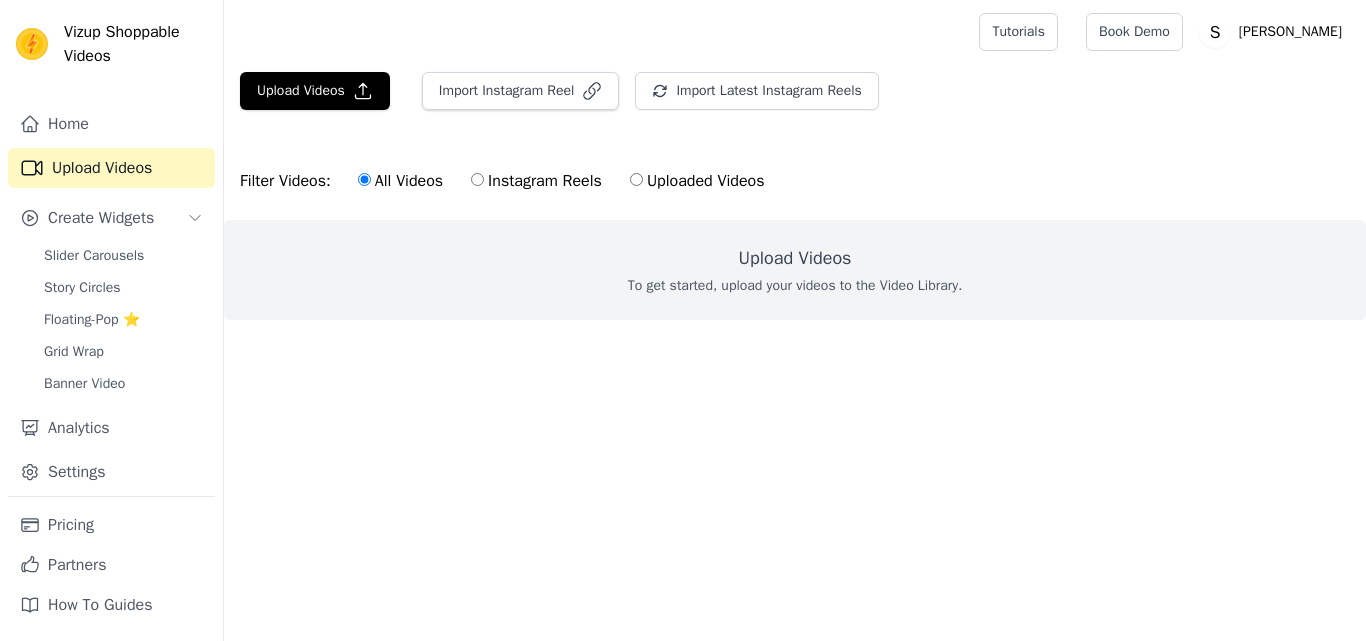 scroll, scrollTop: 0, scrollLeft: 0, axis: both 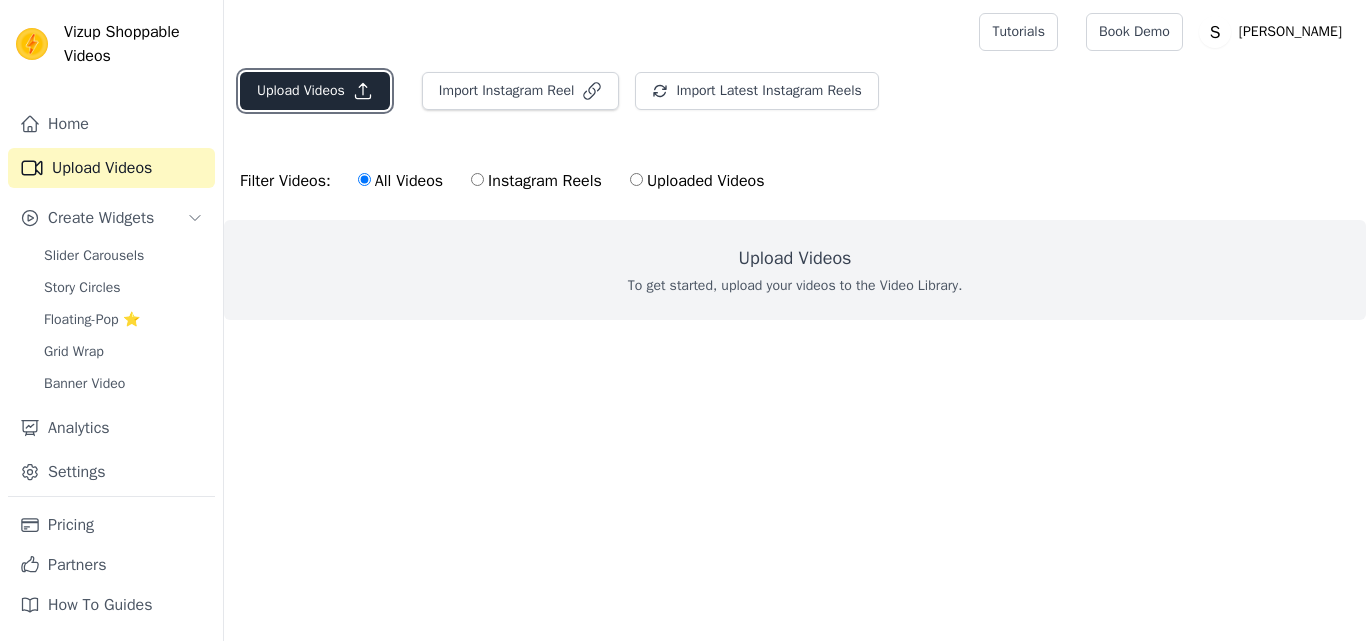 click on "Upload Videos" at bounding box center (315, 91) 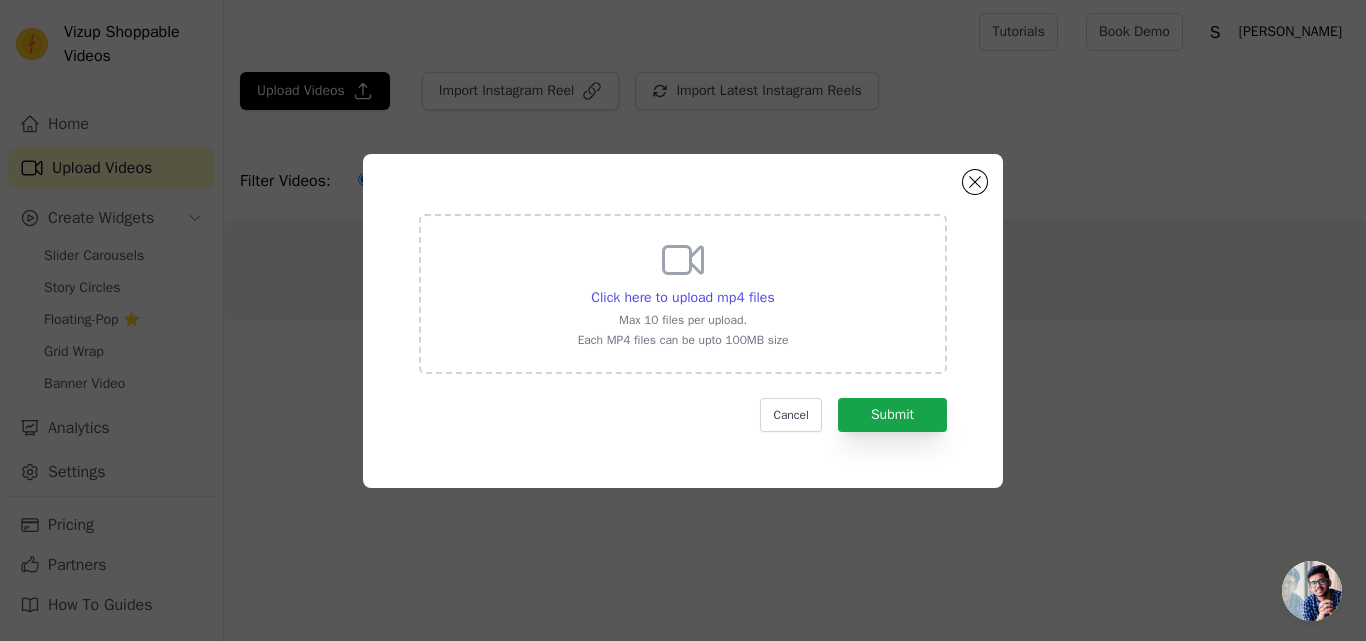 click on "Max 10 files per upload." at bounding box center [683, 320] 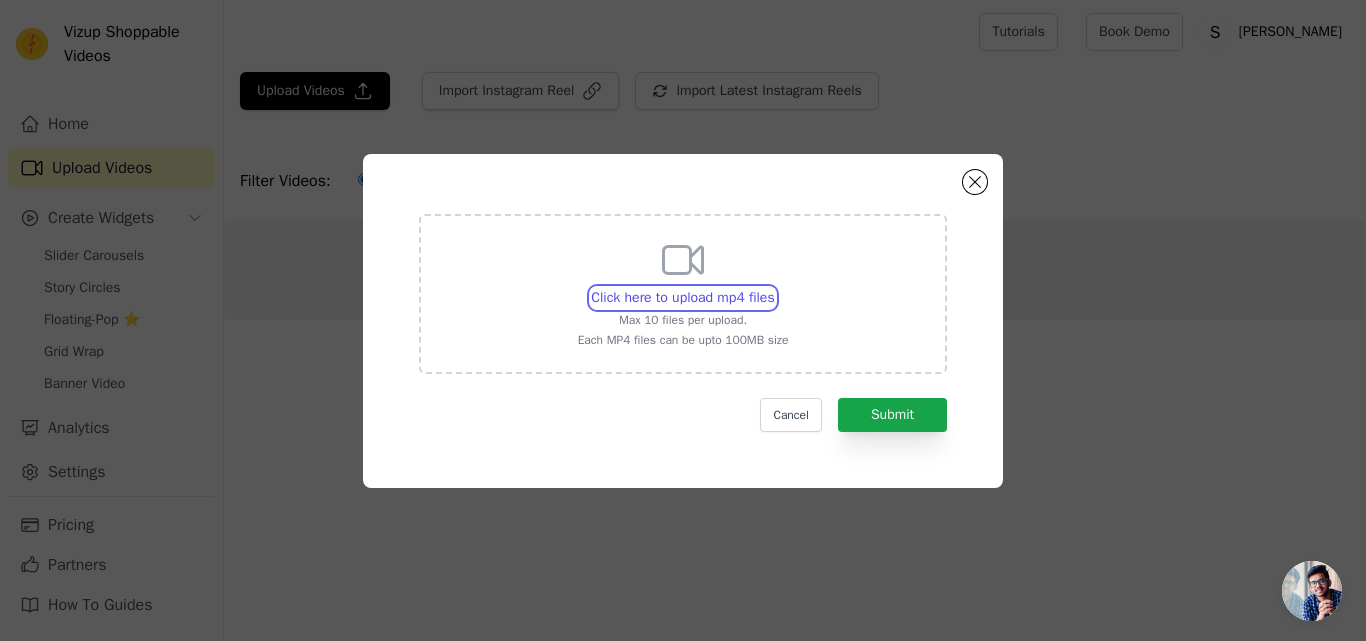 click on "Click here to upload mp4 files     Max 10 files per upload.   Each MP4 files can be upto 100MB size" at bounding box center (774, 287) 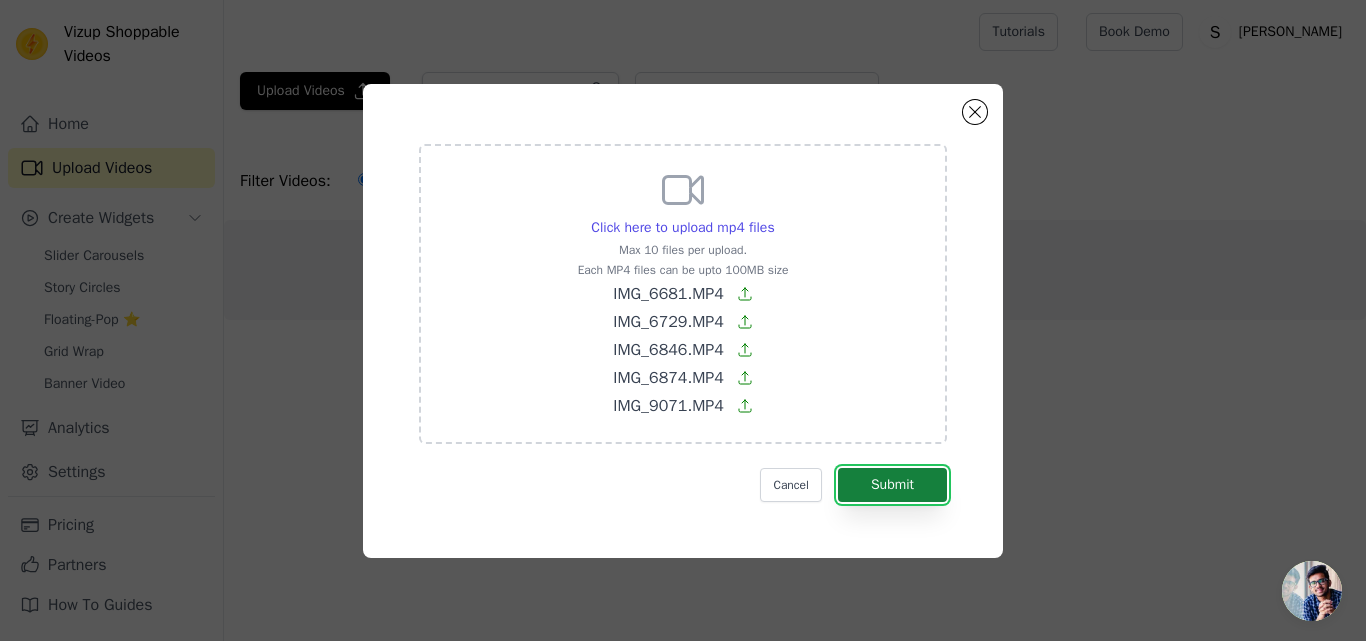 click on "Submit" at bounding box center (892, 485) 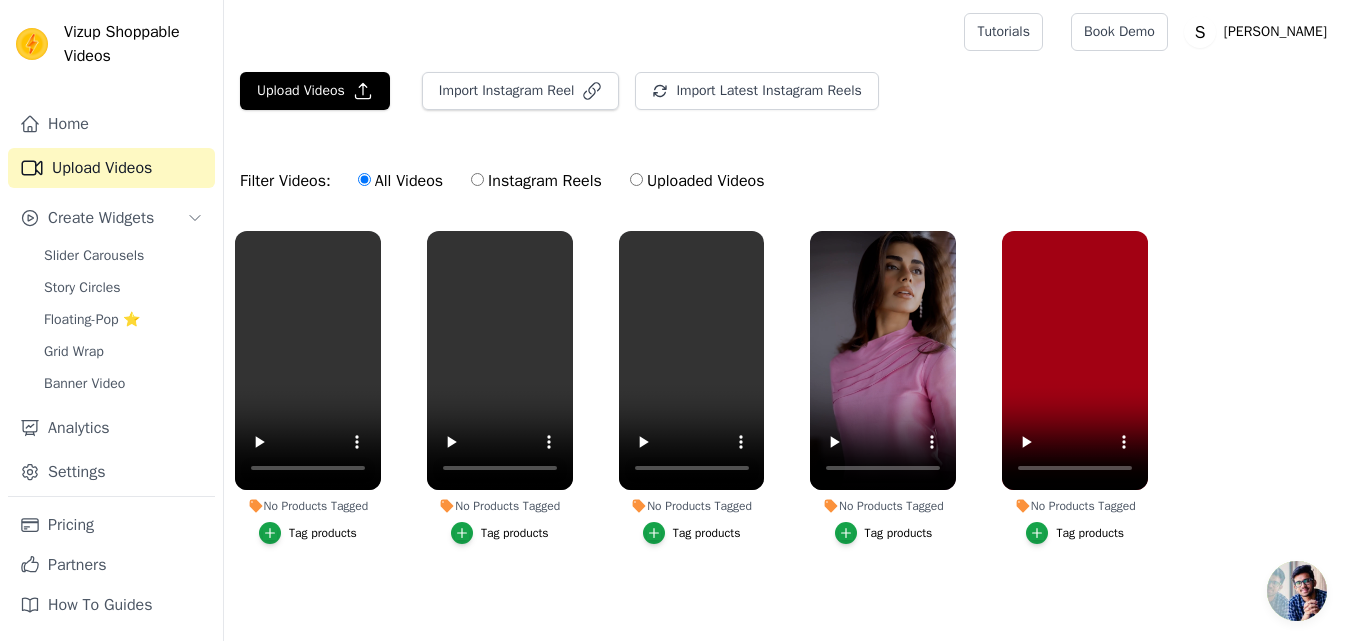 scroll, scrollTop: 0, scrollLeft: 0, axis: both 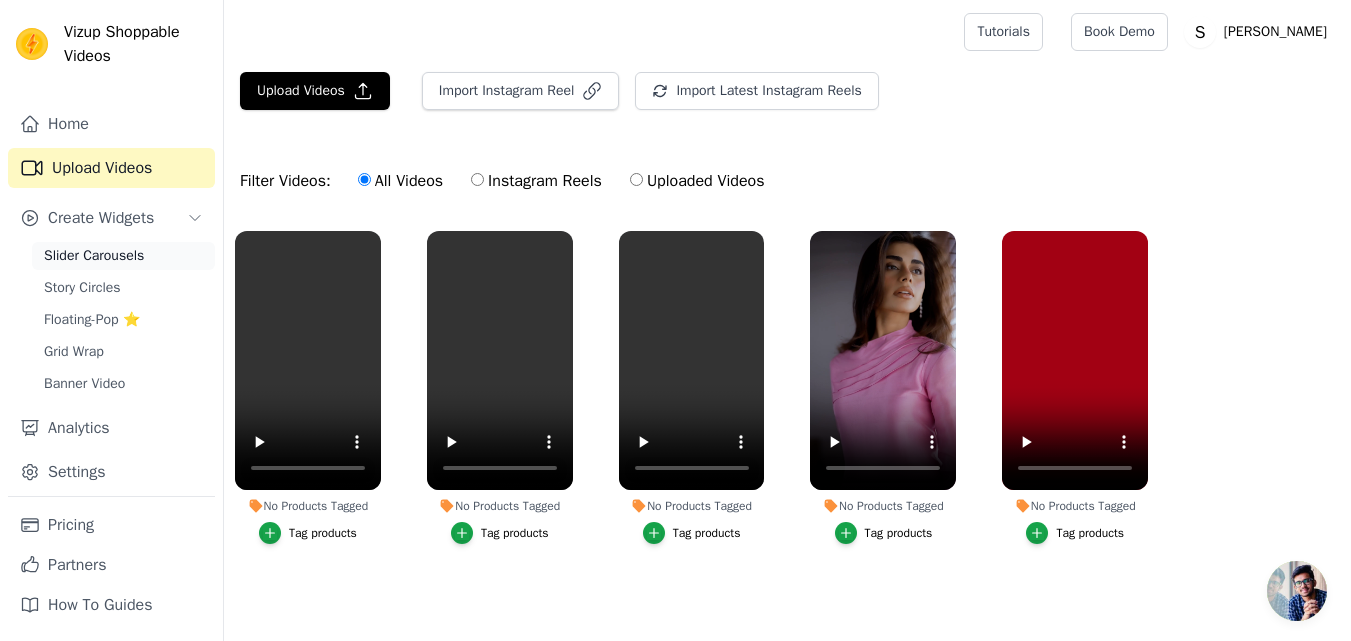 click on "Slider Carousels" at bounding box center [94, 256] 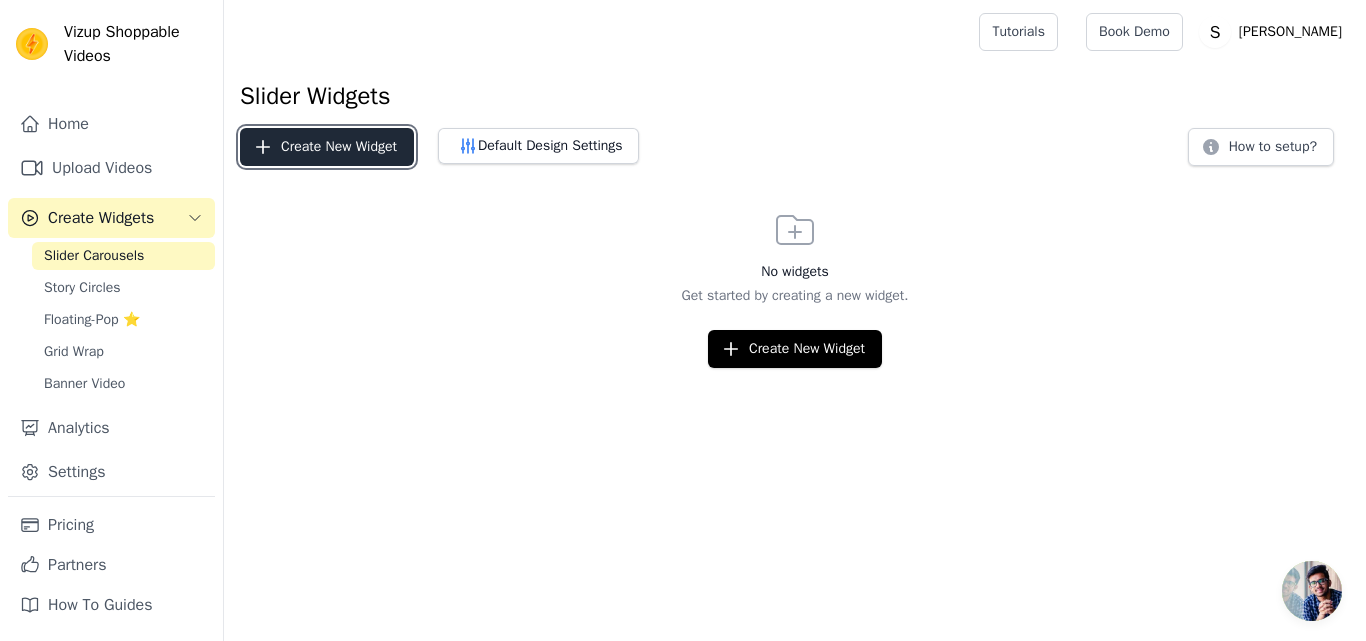 click on "Create New Widget" at bounding box center (327, 147) 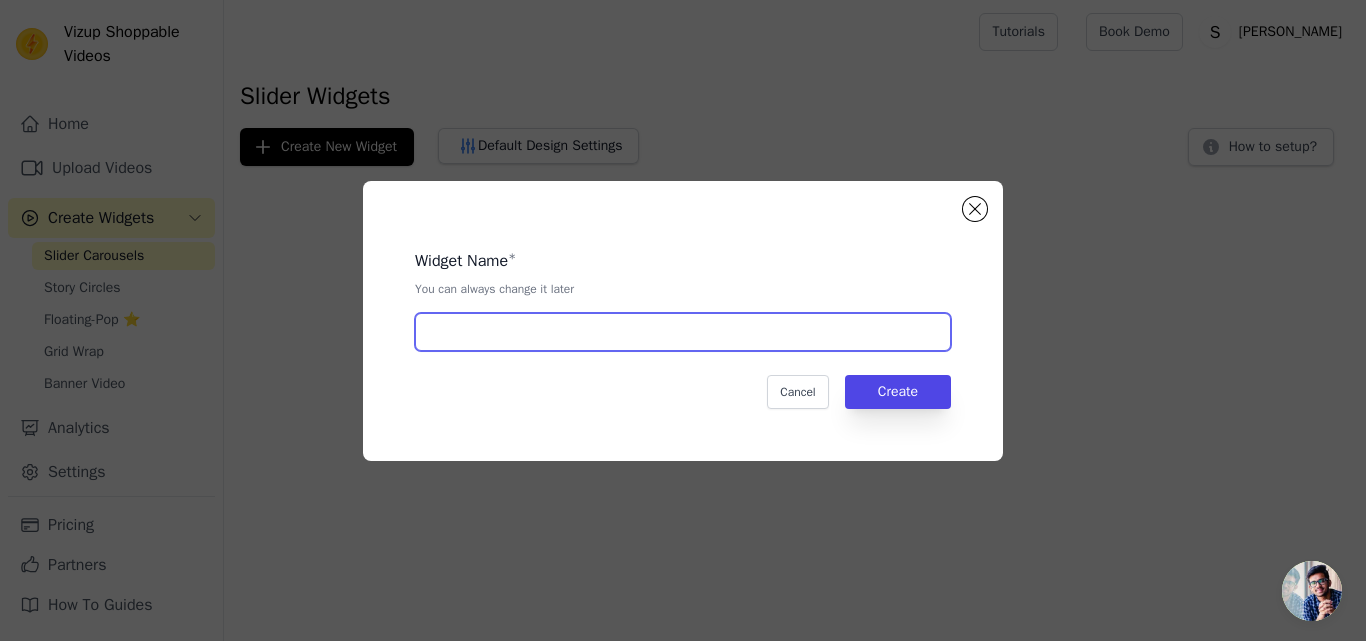 click at bounding box center [683, 332] 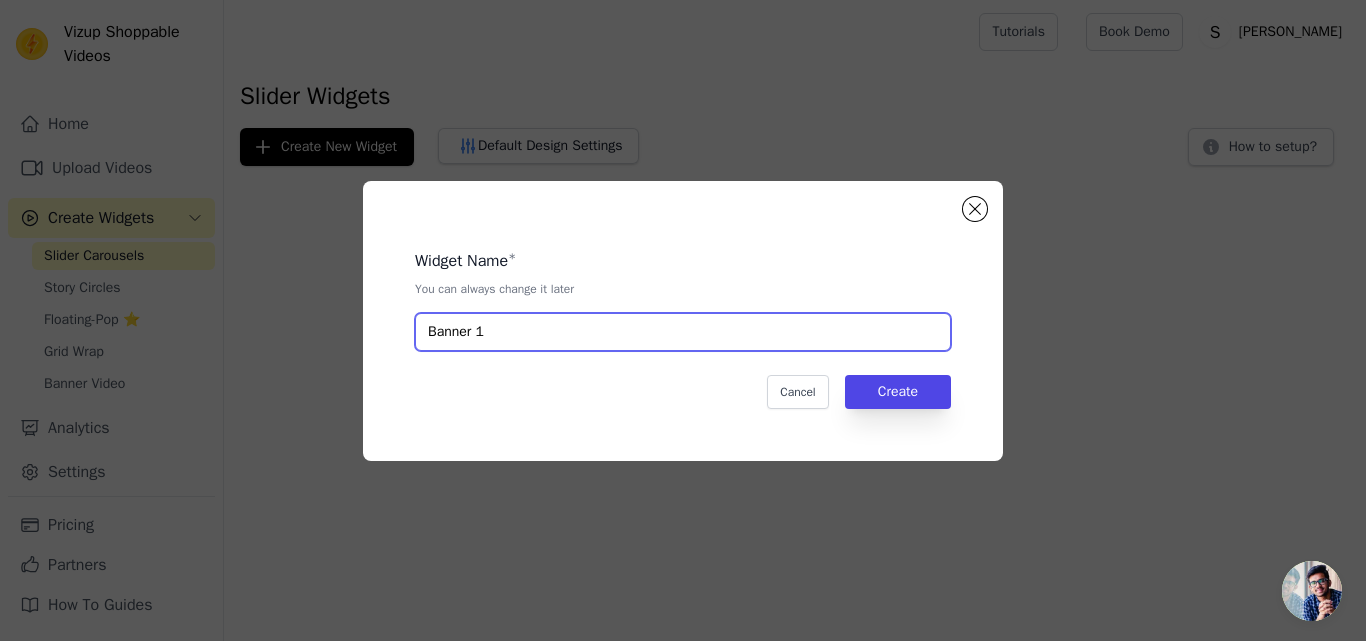 type on "Banner 1" 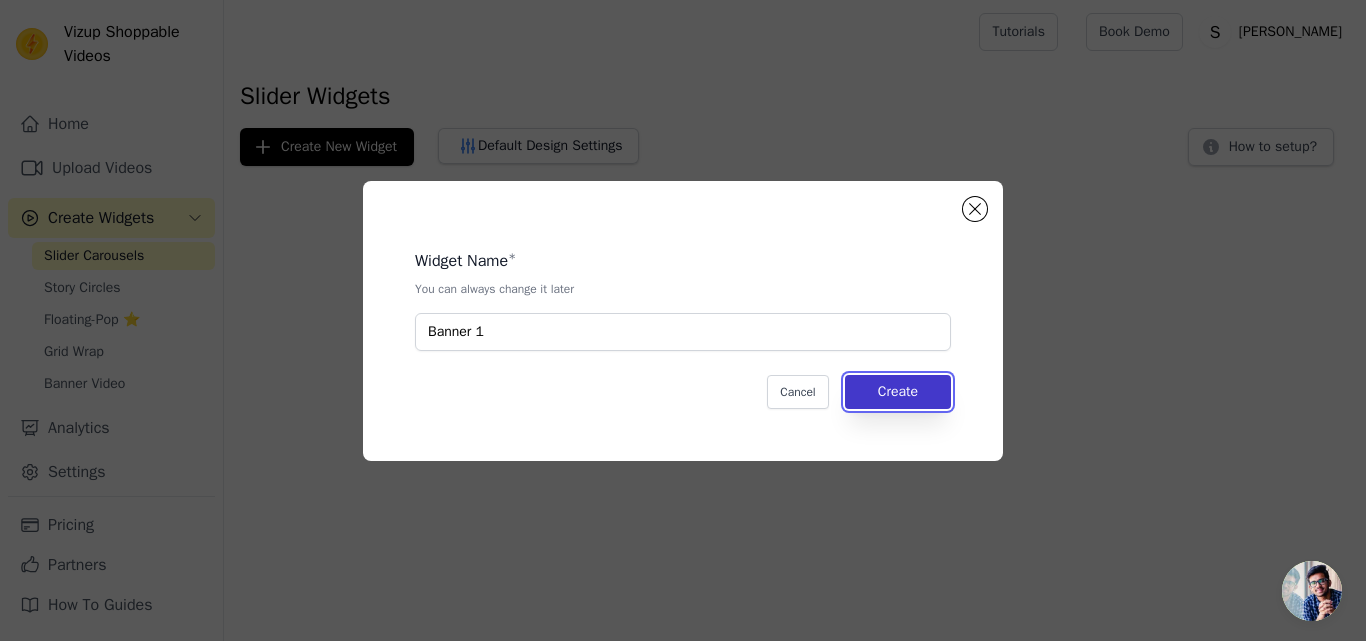 click on "Create" at bounding box center (898, 392) 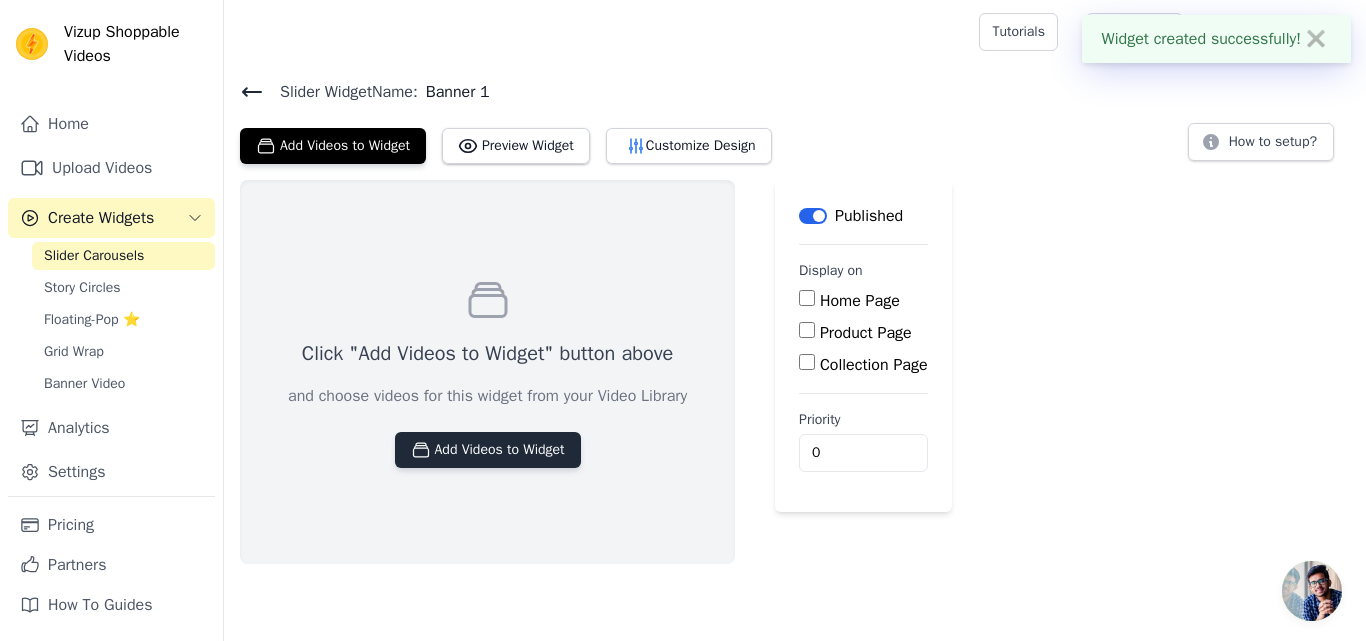 click on "Add Videos to Widget" at bounding box center (488, 450) 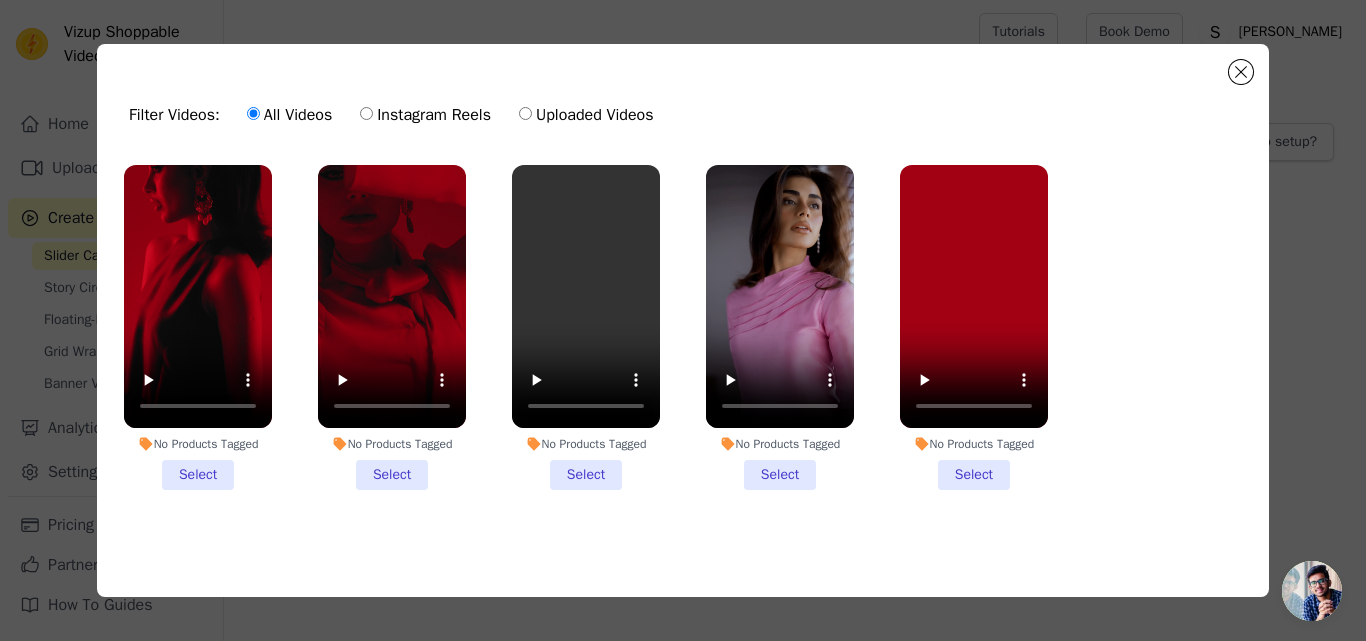 click on "No Products Tagged     Select" at bounding box center [198, 327] 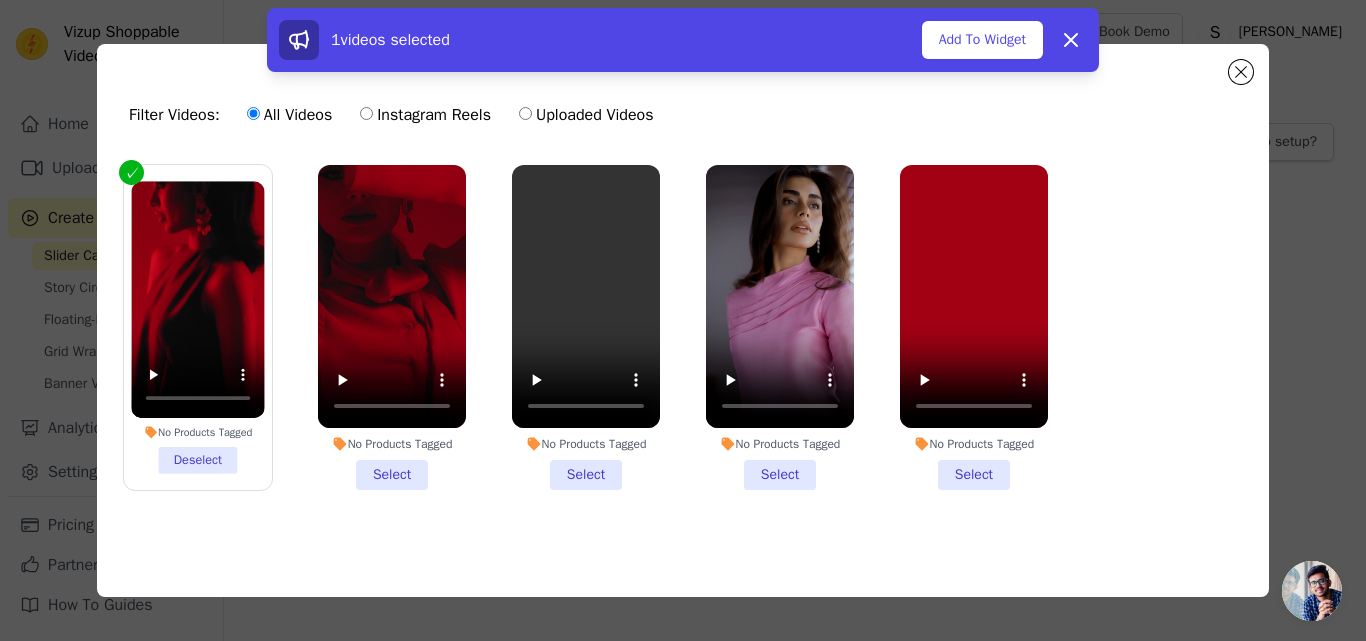 click on "No Products Tagged     Select" at bounding box center [392, 327] 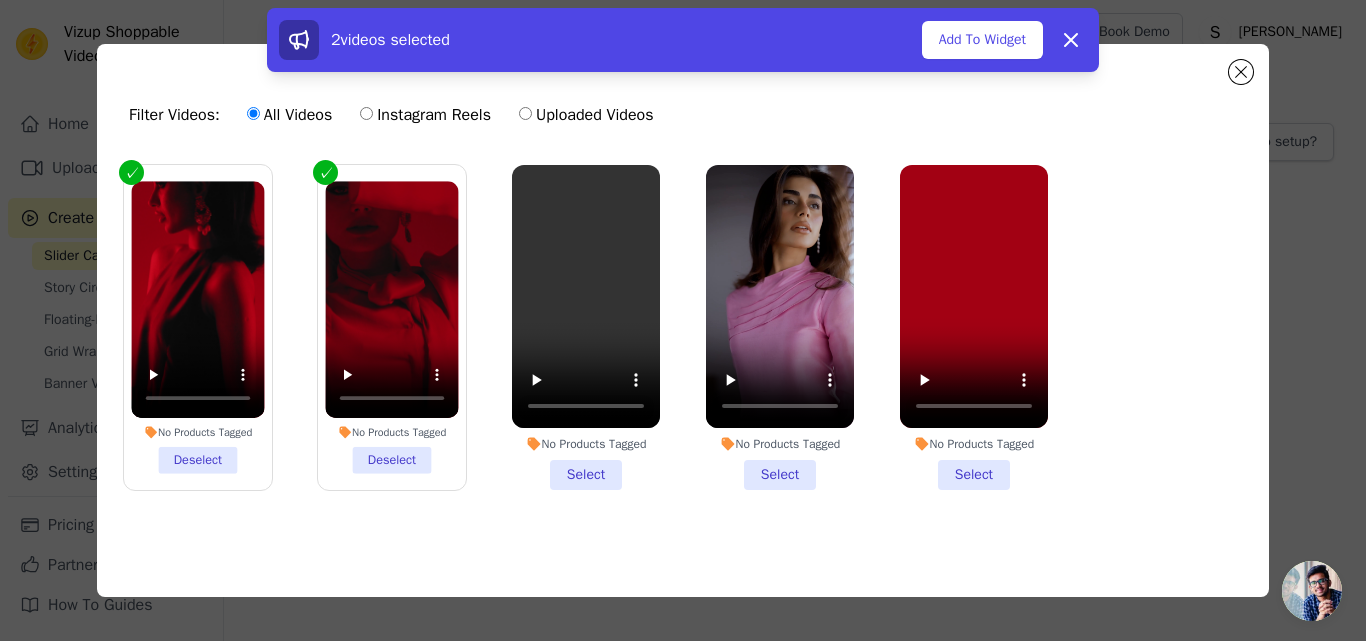 click on "No Products Tagged     Select" at bounding box center (586, 327) 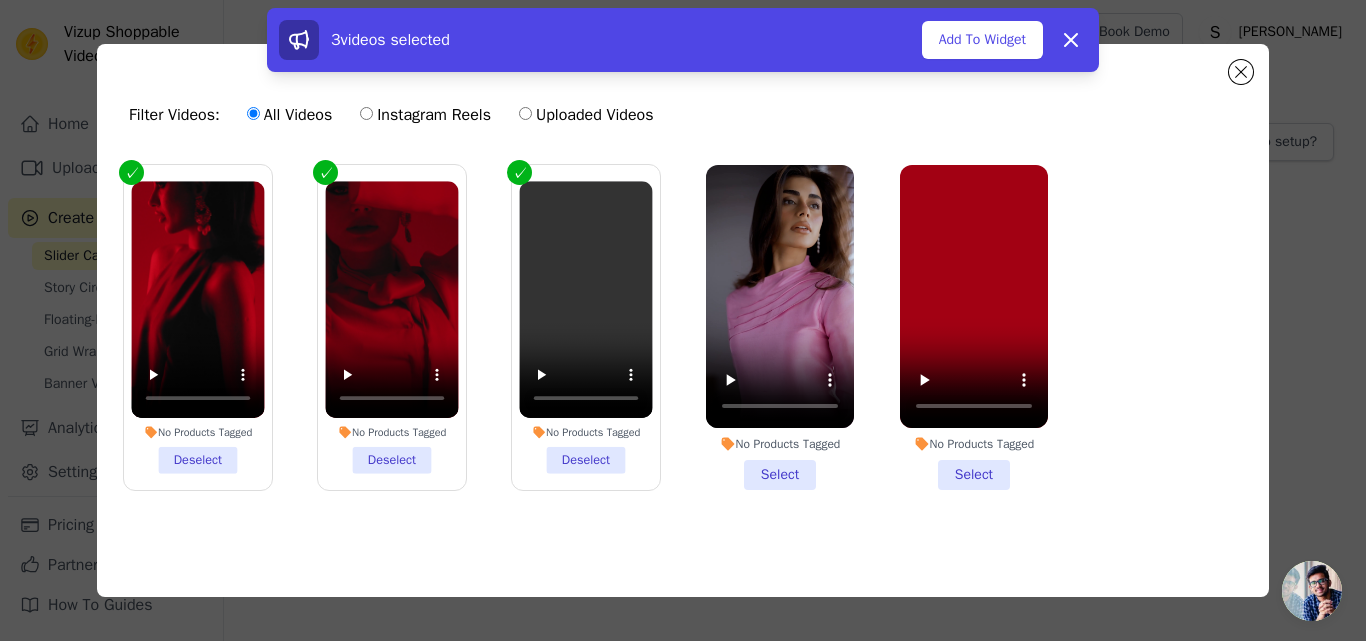 click on "No Products Tagged     Select" at bounding box center (780, 327) 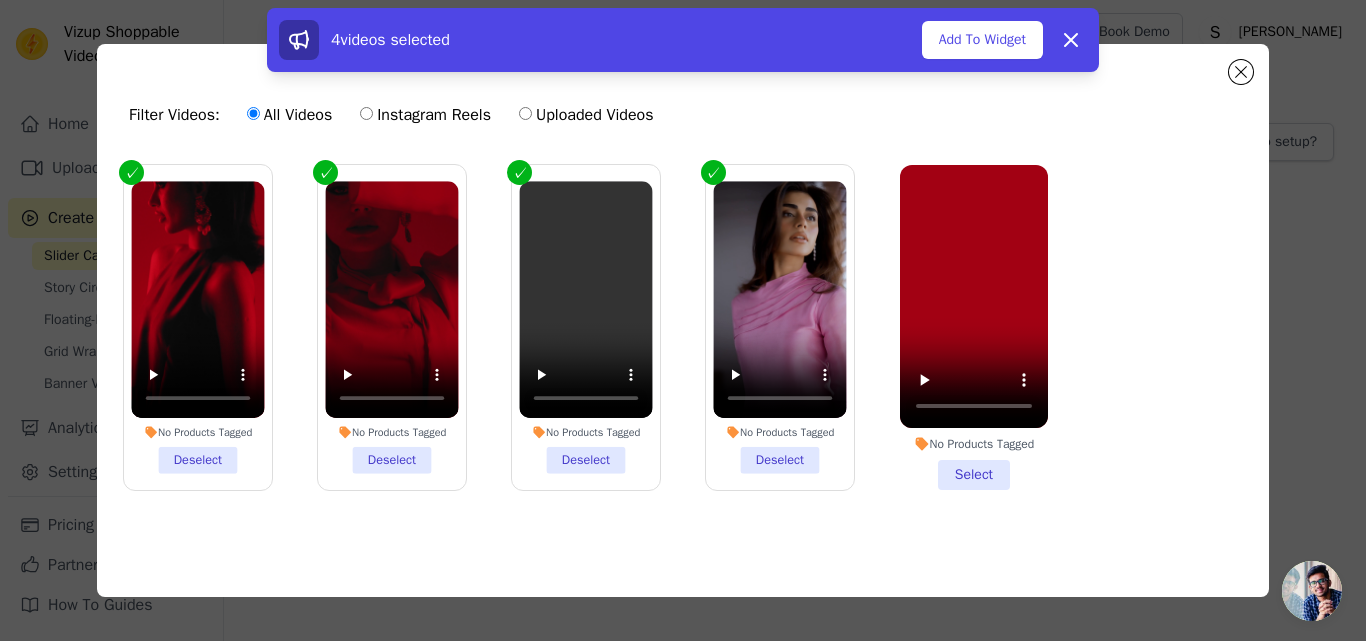 click on "No Products Tagged     Select" at bounding box center [974, 327] 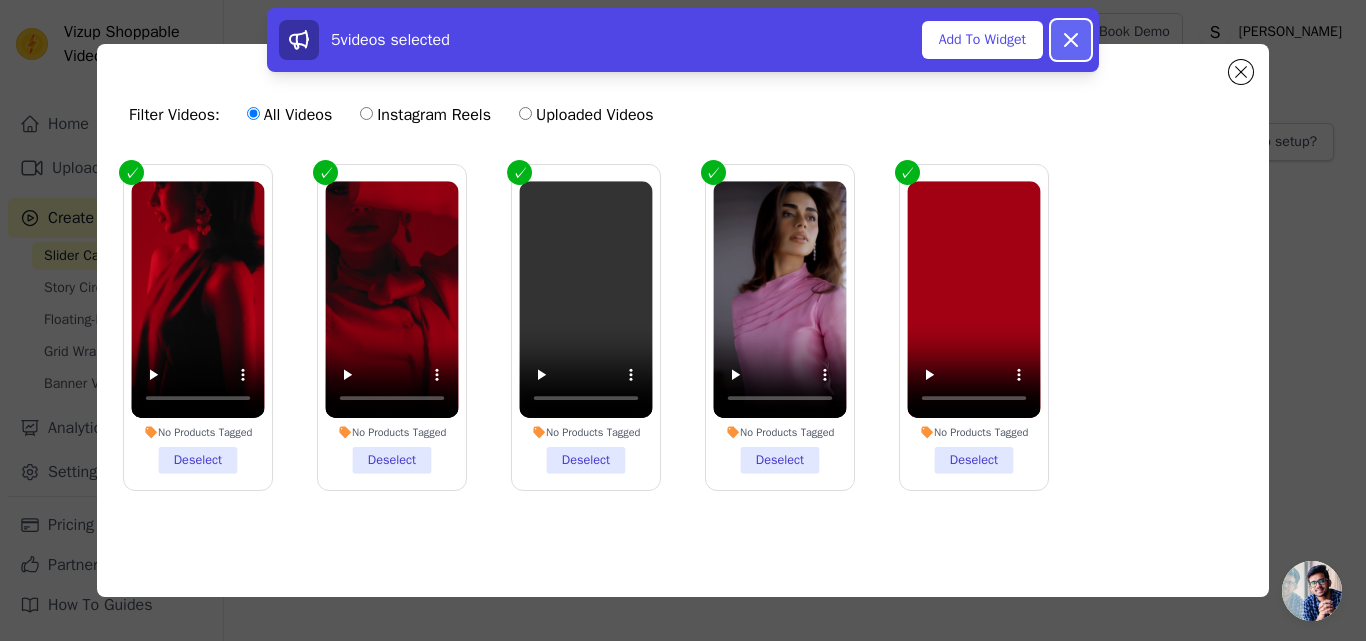 click 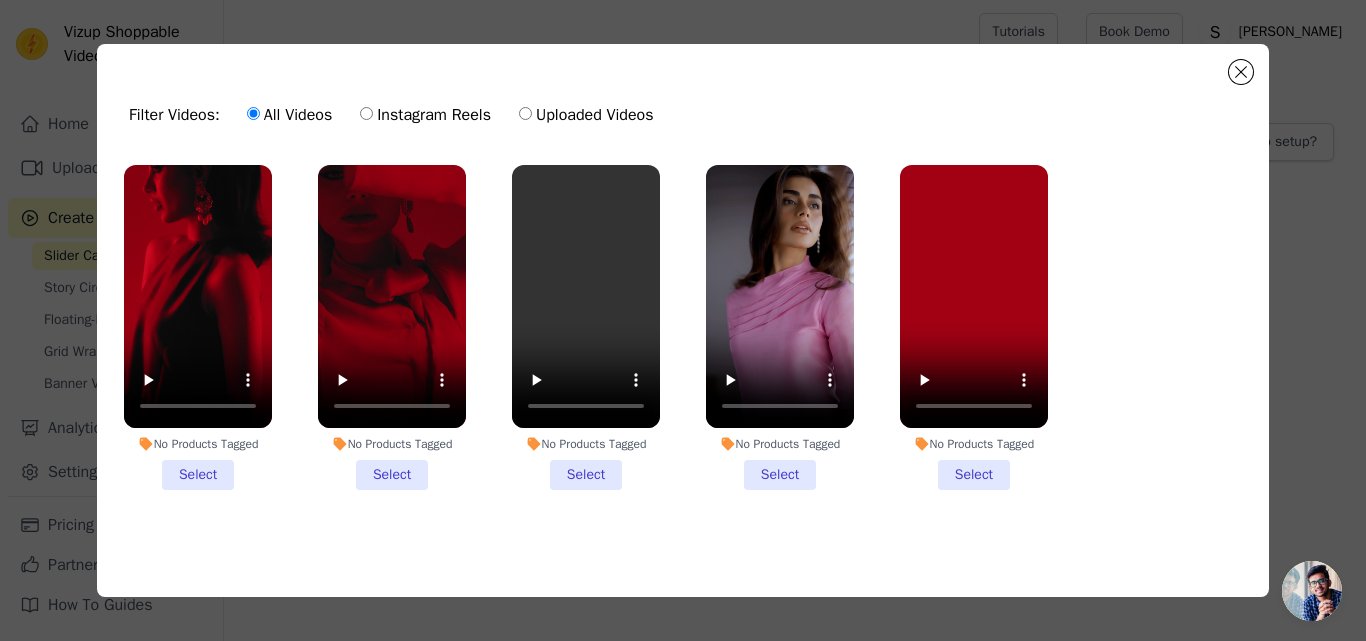 click on "No Products Tagged     Select" at bounding box center [198, 327] 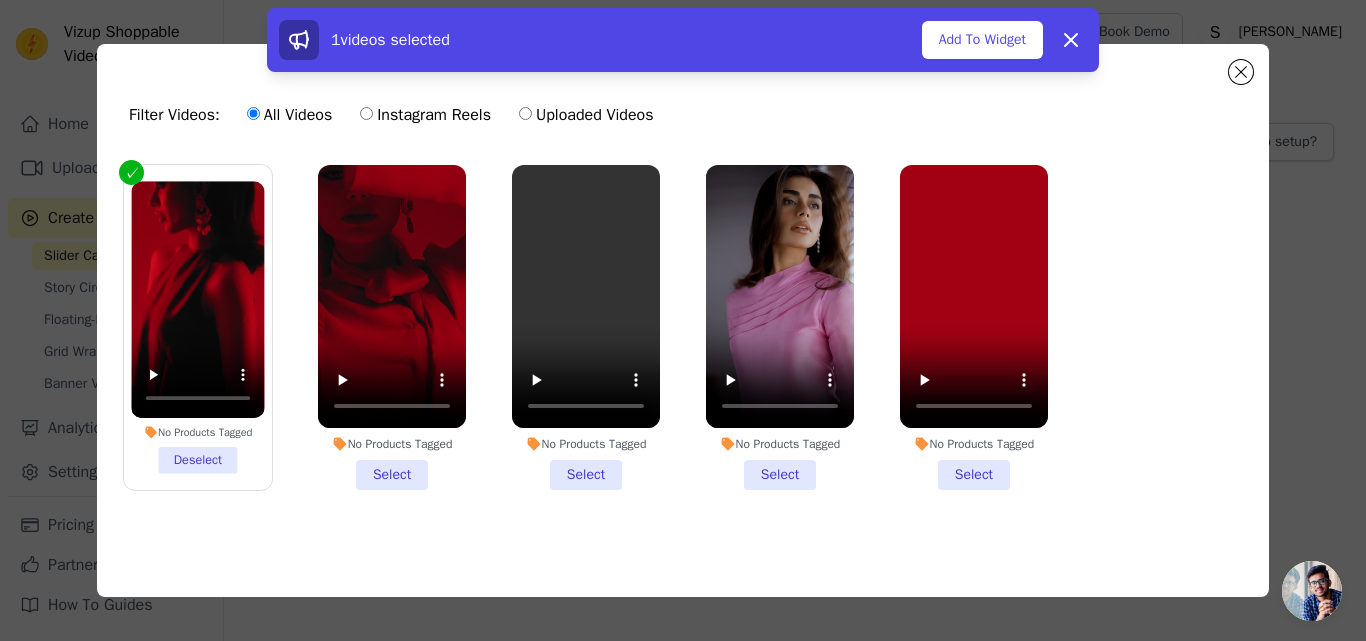 click on "No Products Tagged     Select" at bounding box center [392, 327] 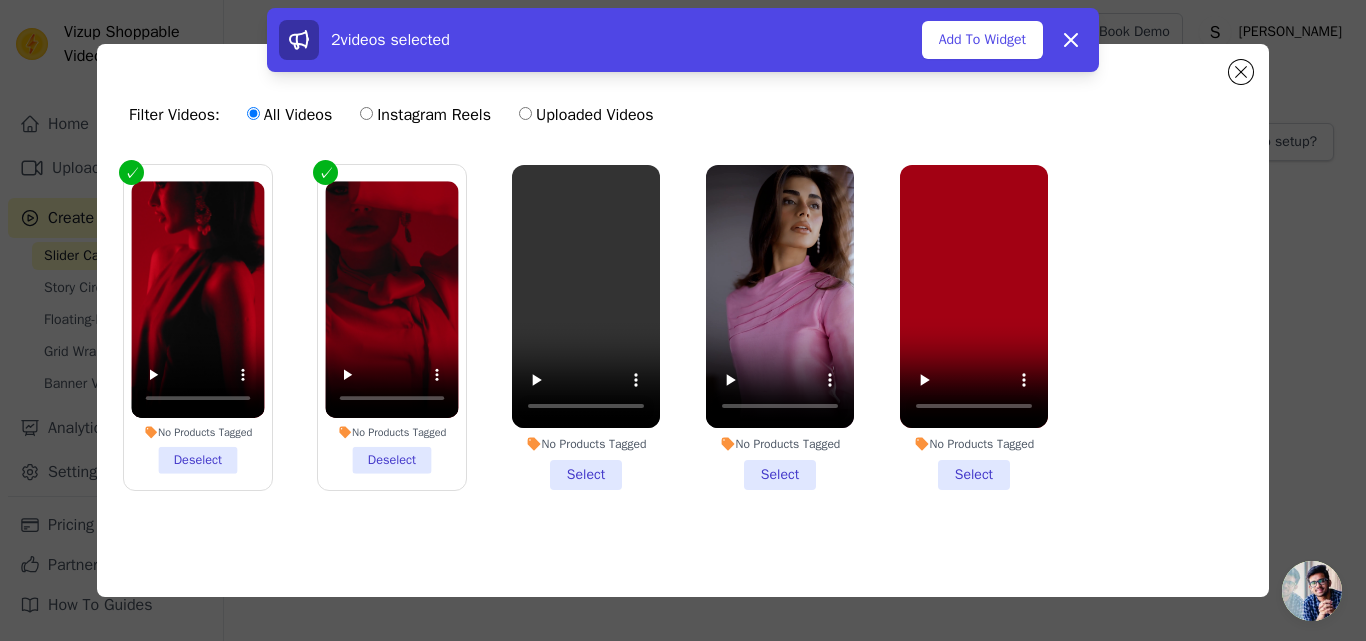 click on "No Products Tagged     Select" at bounding box center (586, 327) 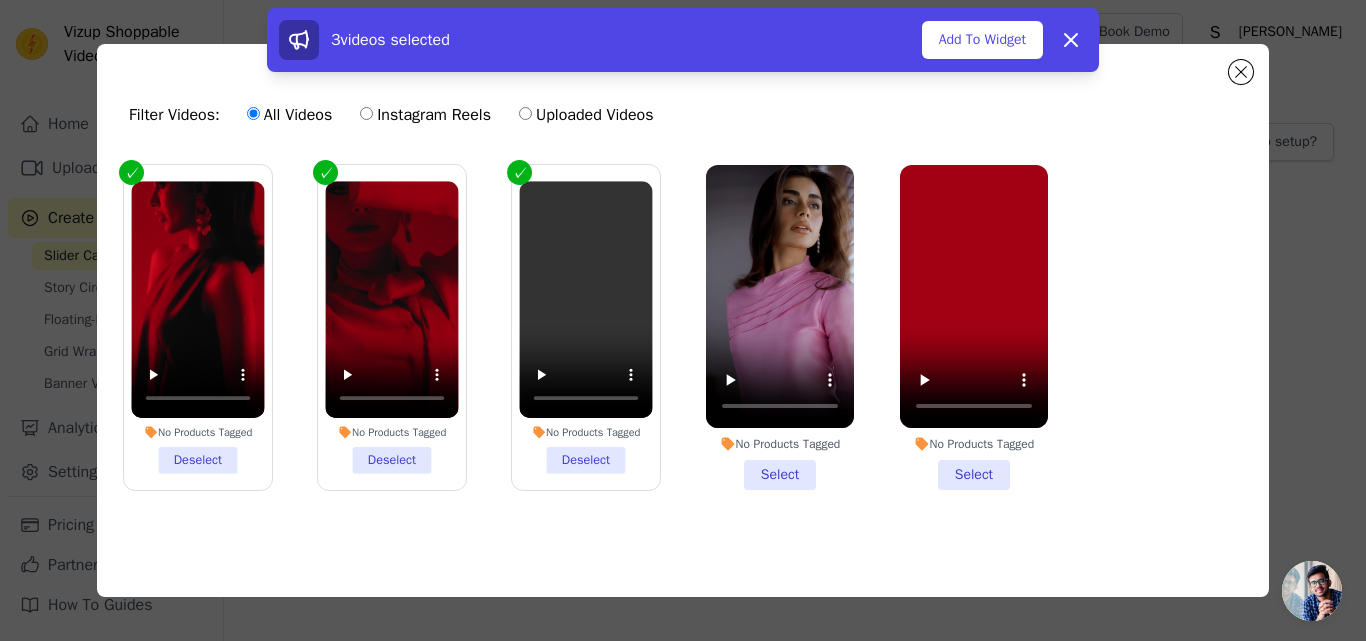 click on "No Products Tagged     Select" at bounding box center [780, 327] 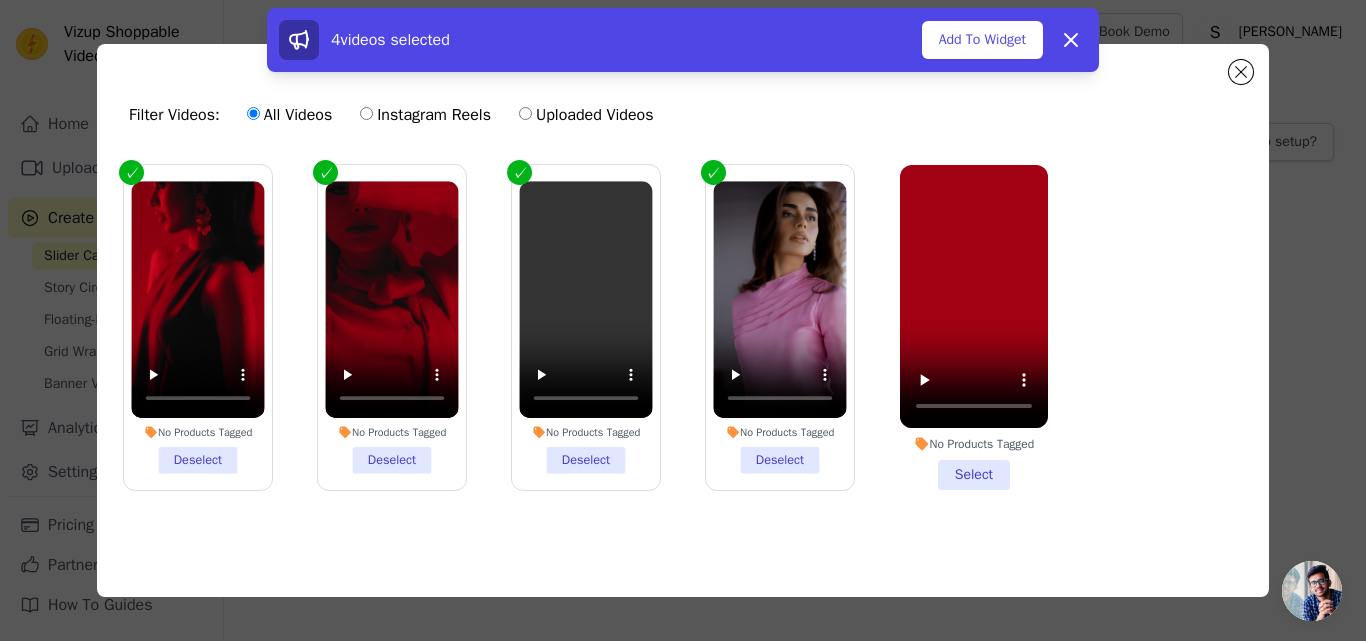 click on "No Products Tagged     Select" at bounding box center (974, 327) 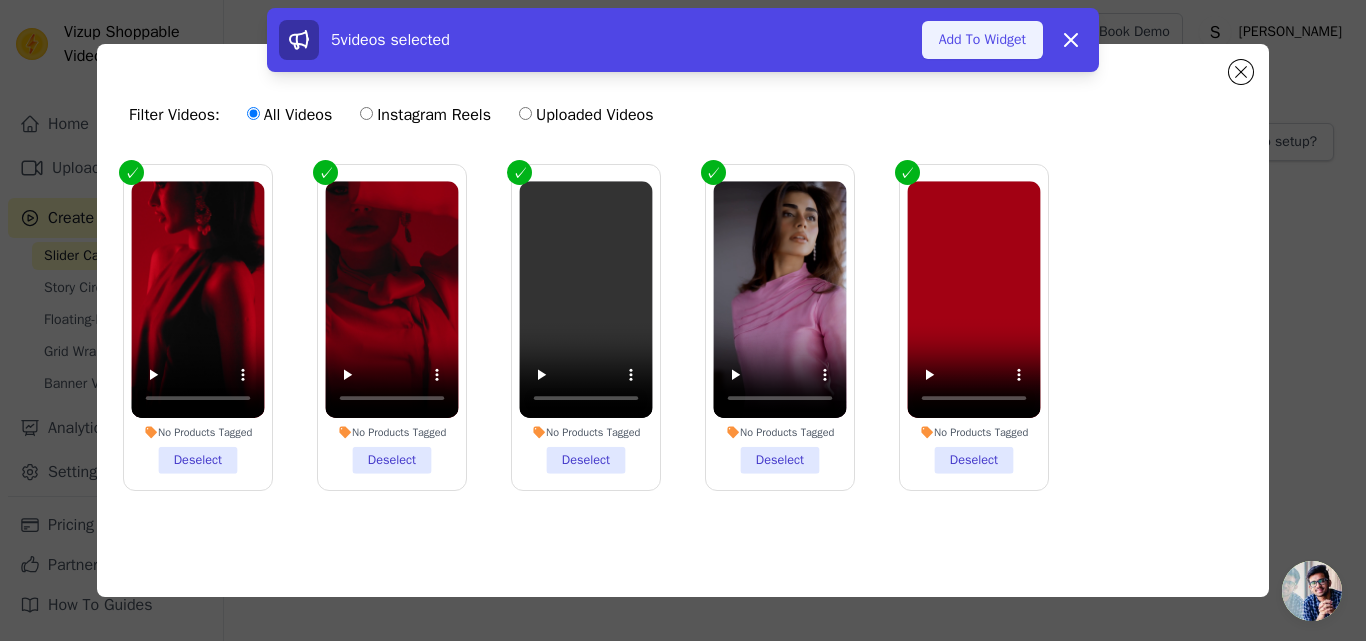 click on "Add To Widget" at bounding box center (982, 40) 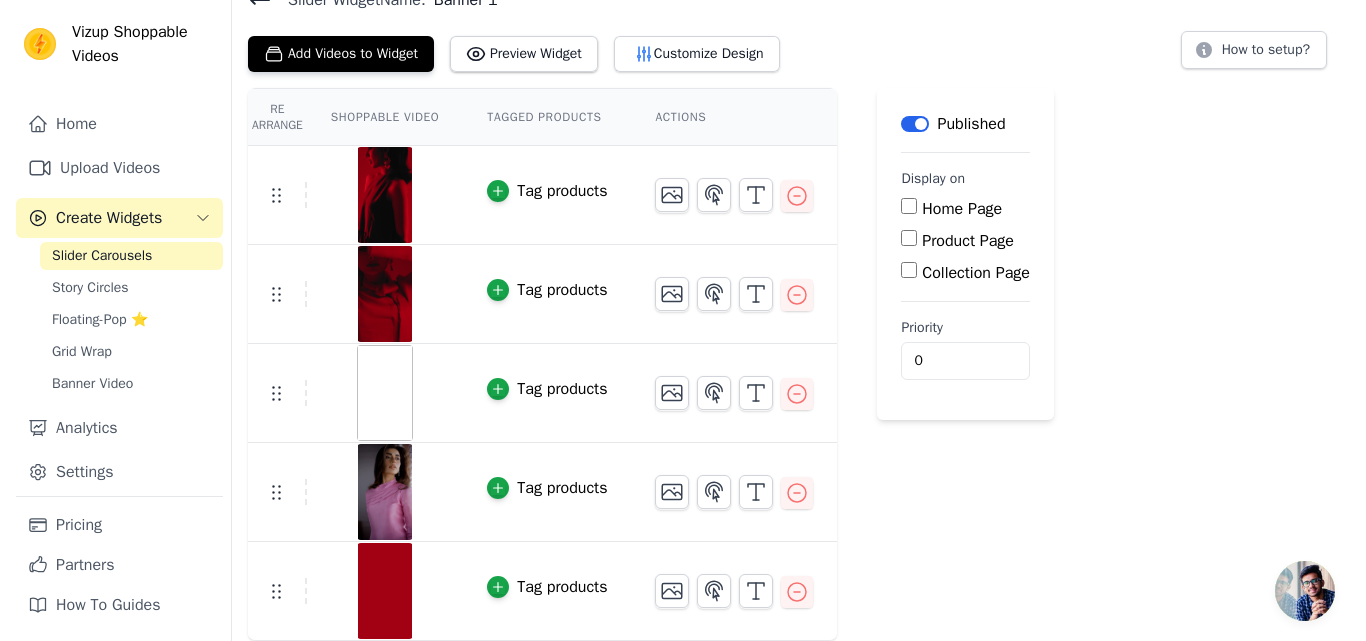 scroll, scrollTop: 0, scrollLeft: 0, axis: both 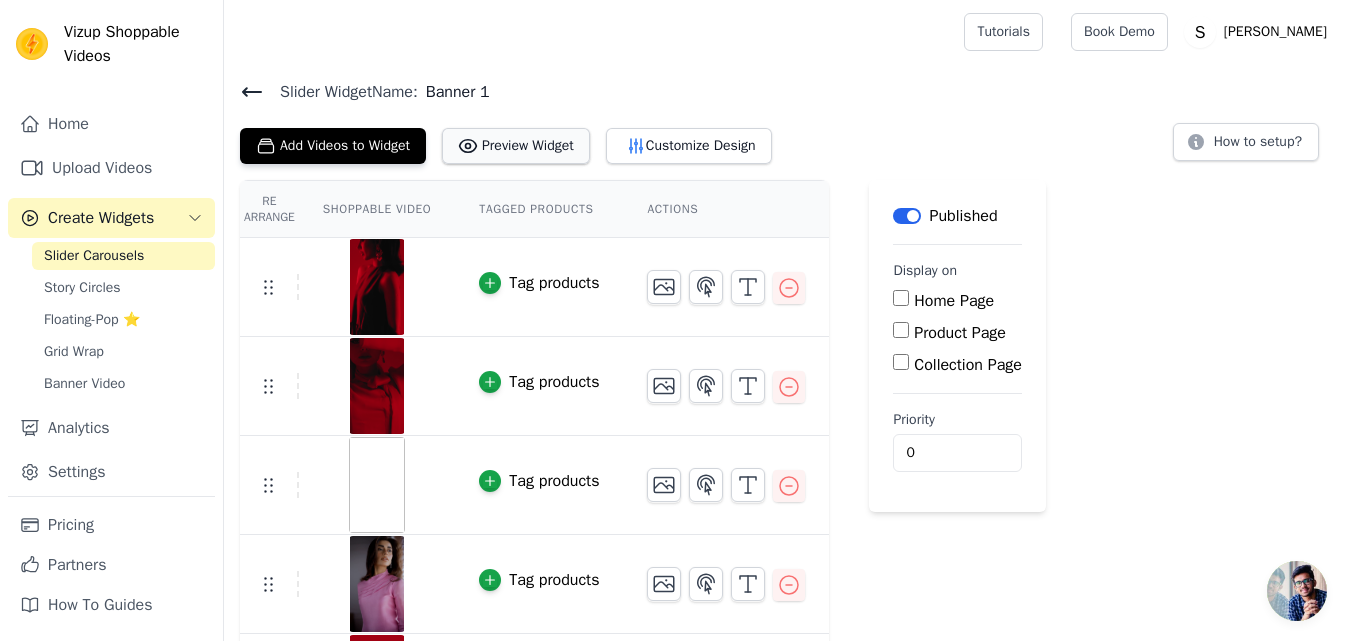 click on "Preview Widget" at bounding box center (516, 146) 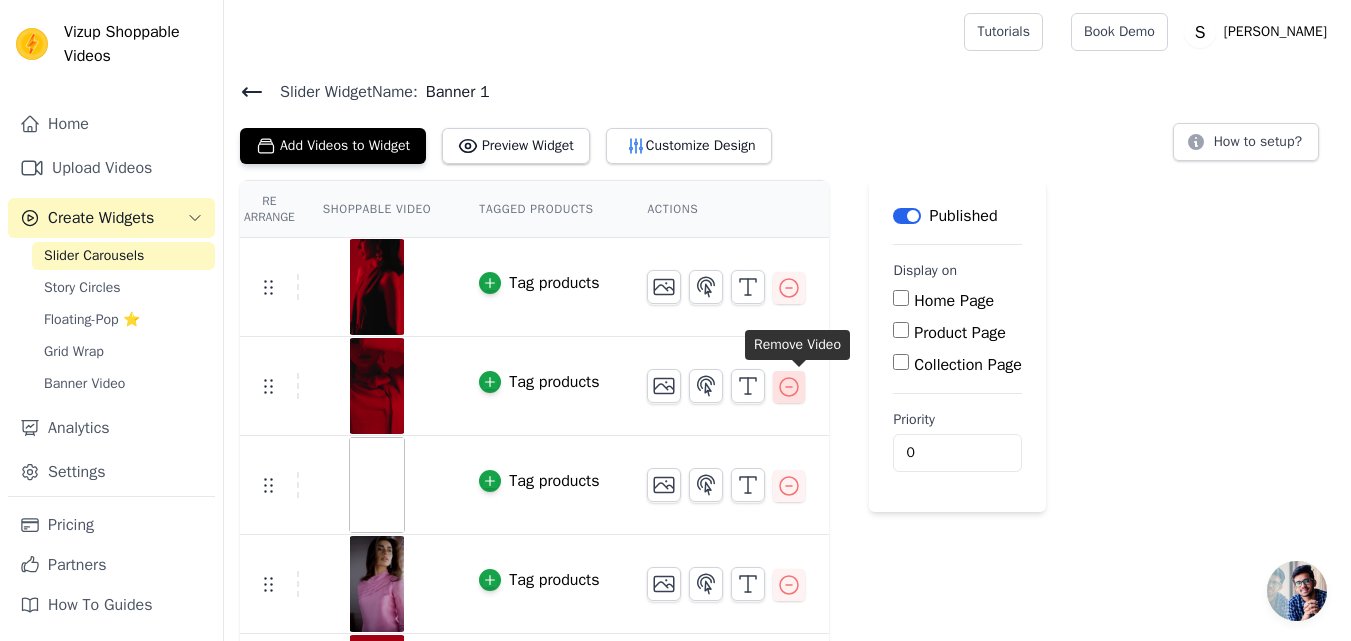 click 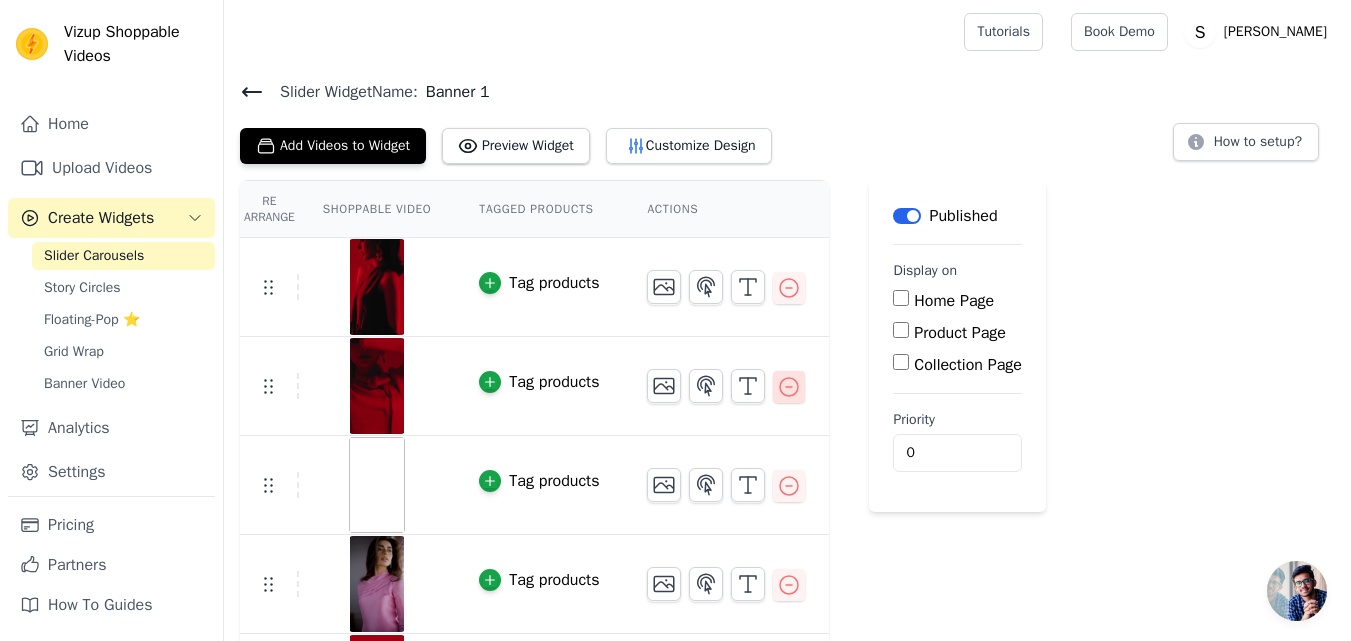 click 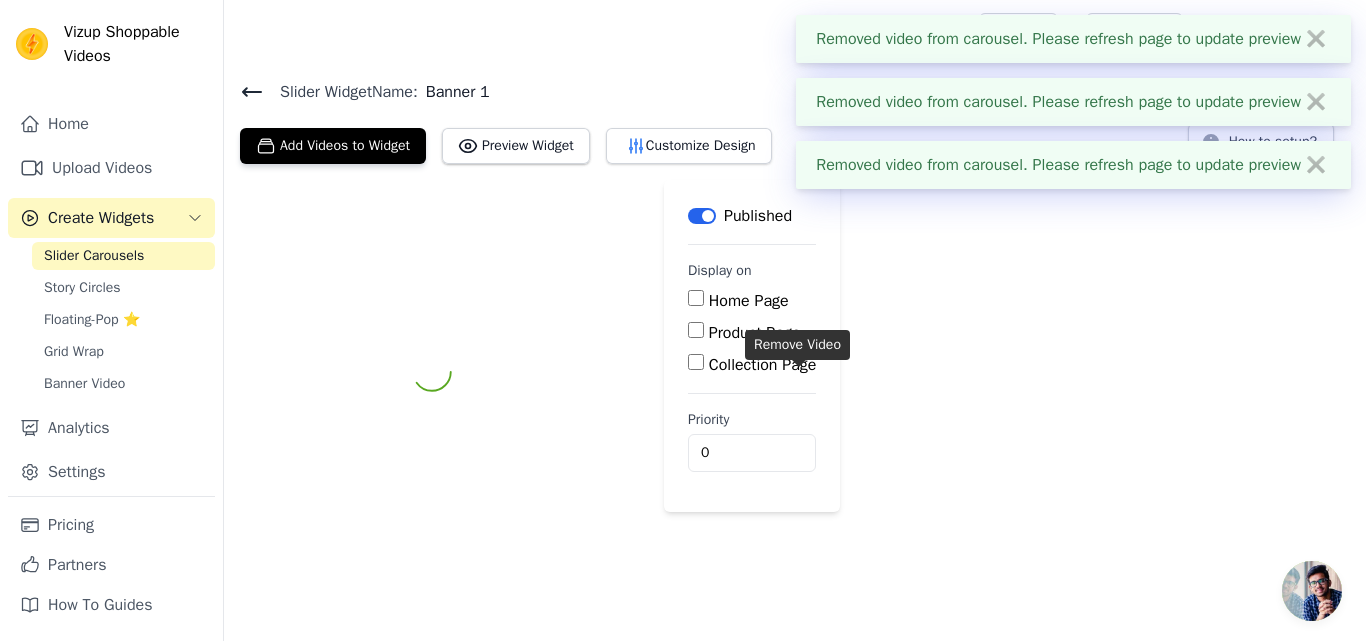 click on "Label     Published     Display on     Home Page     Product Page       Collection Page       Priority   0" at bounding box center (752, 346) 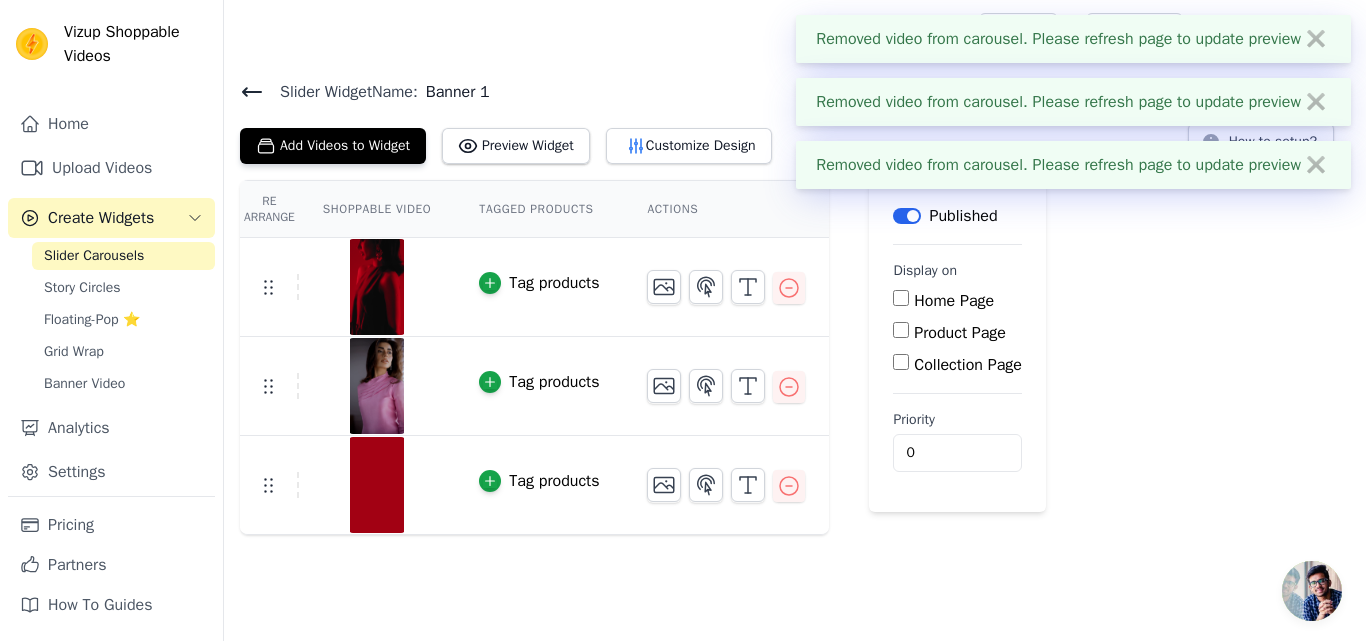 click 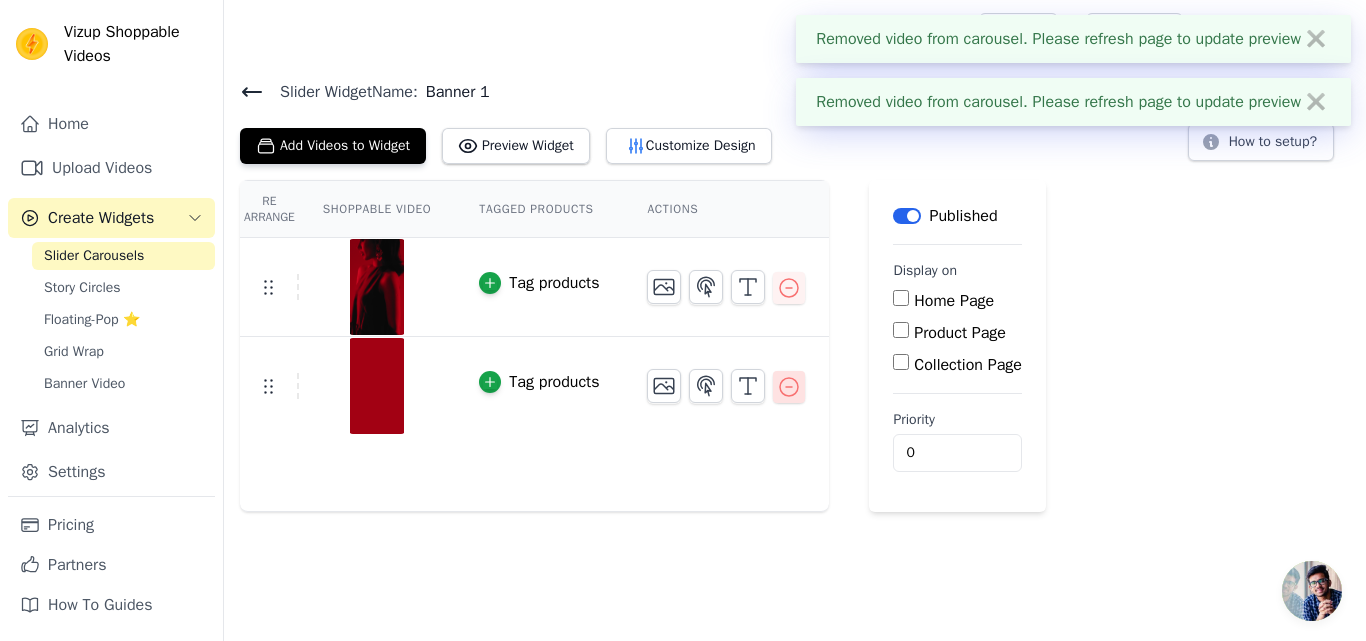 click 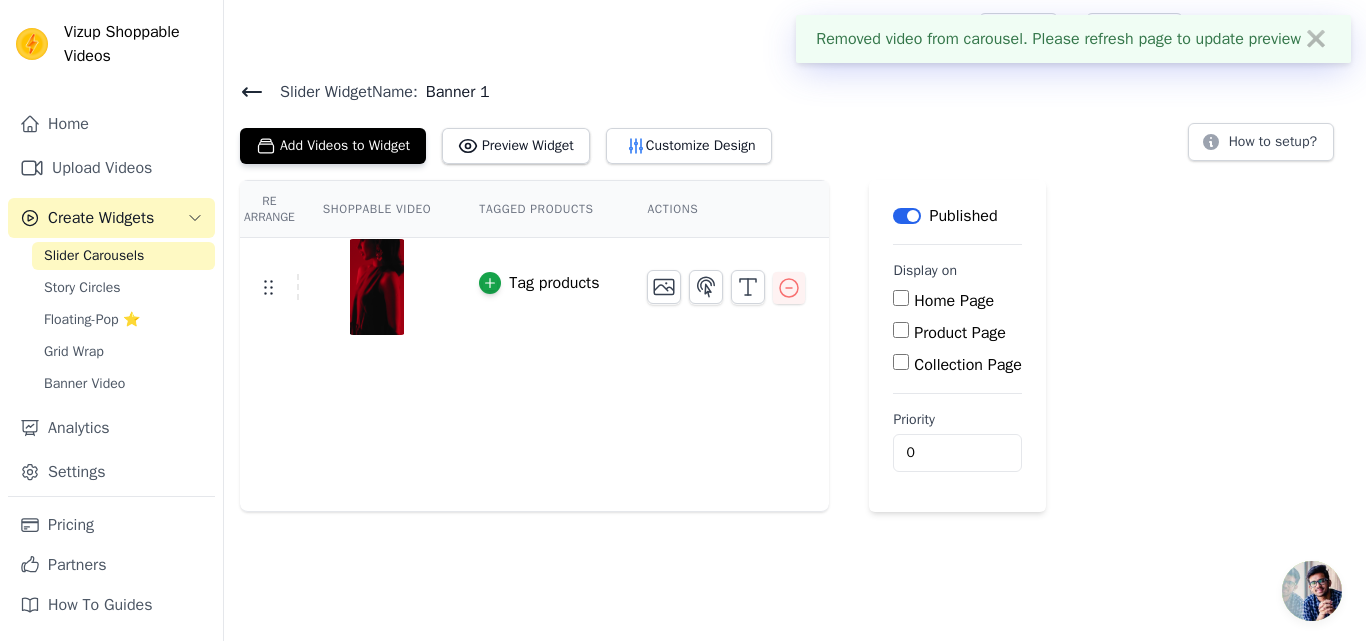 click on "Removed video from carousel. Please refresh page to update preview ✖ Removed video from carousel. Please refresh page to update preview ✖
Vizup Shoppable Videos
Home
Upload Videos       Create Widgets     Slider Carousels   Story Circles   Floating-Pop ⭐   Grid Wrap   Banner Video
Analytics" at bounding box center (683, 256) 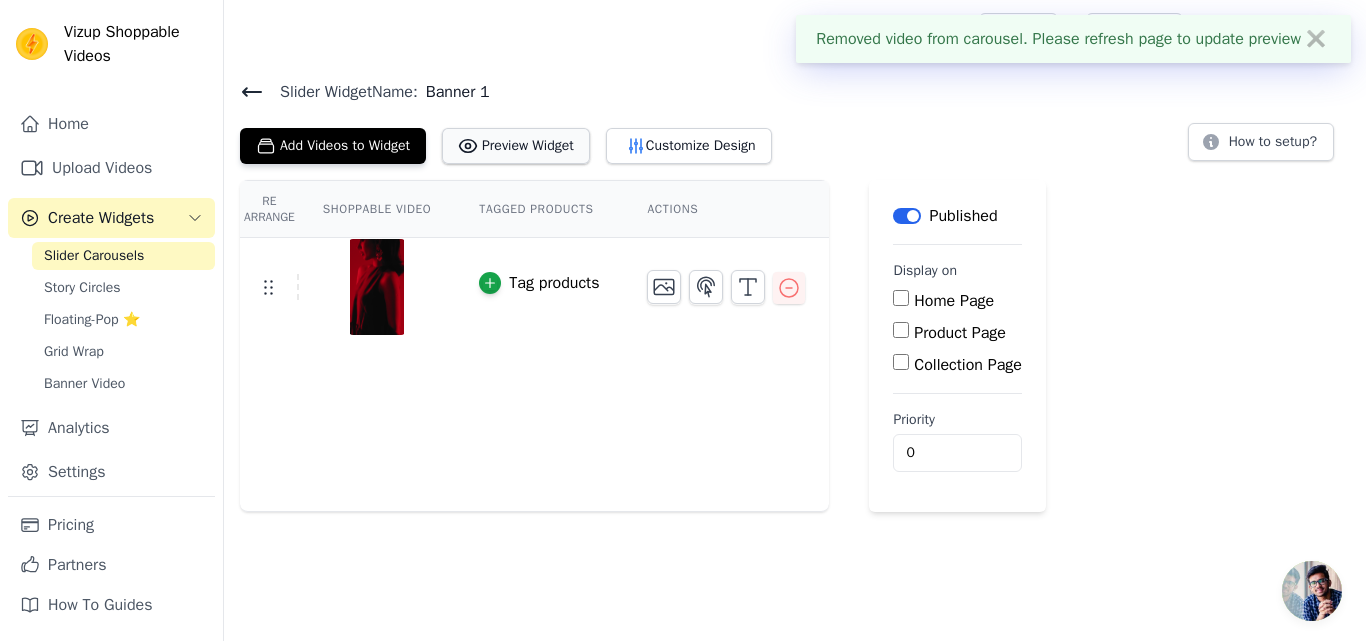 click on "Preview Widget" at bounding box center (516, 146) 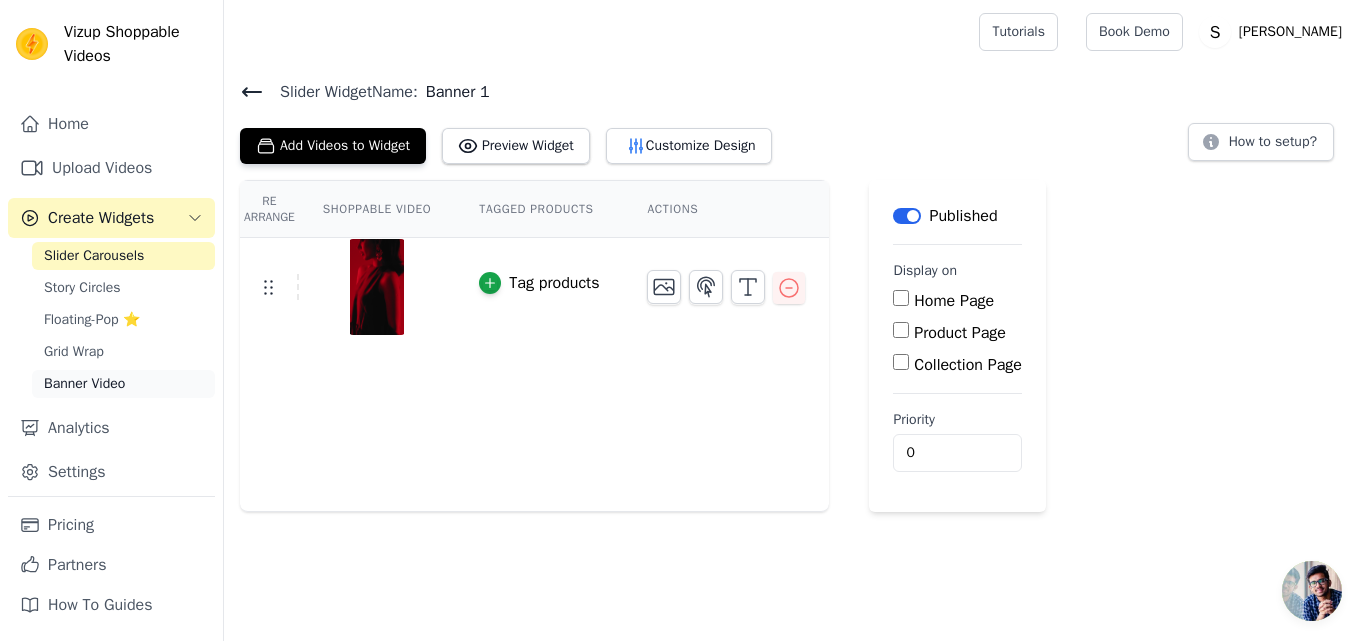click on "Banner Video" at bounding box center (84, 384) 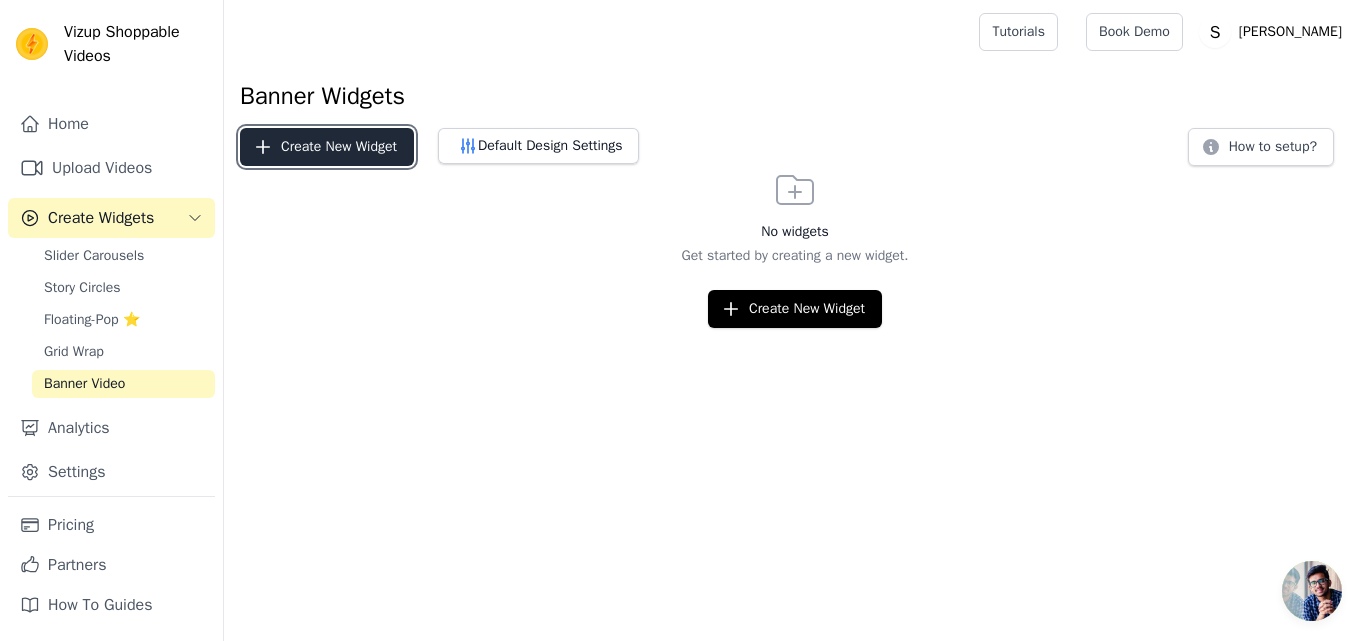 click on "Create New Widget" at bounding box center (327, 147) 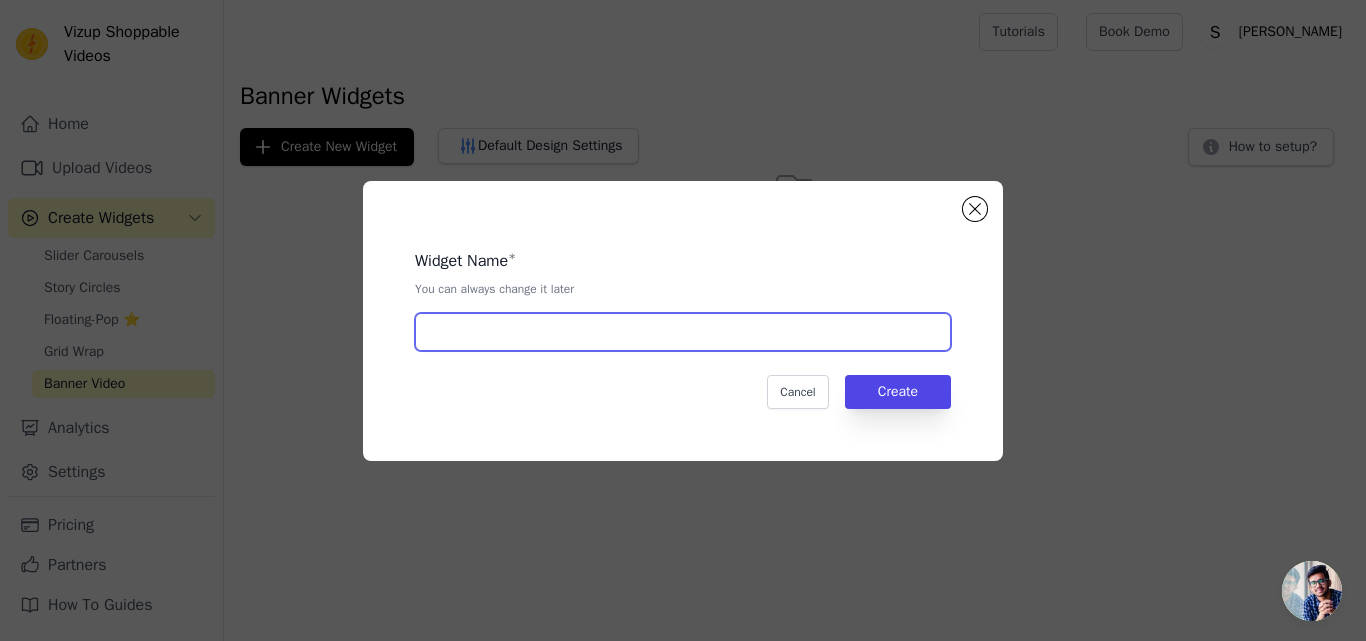 click at bounding box center (683, 332) 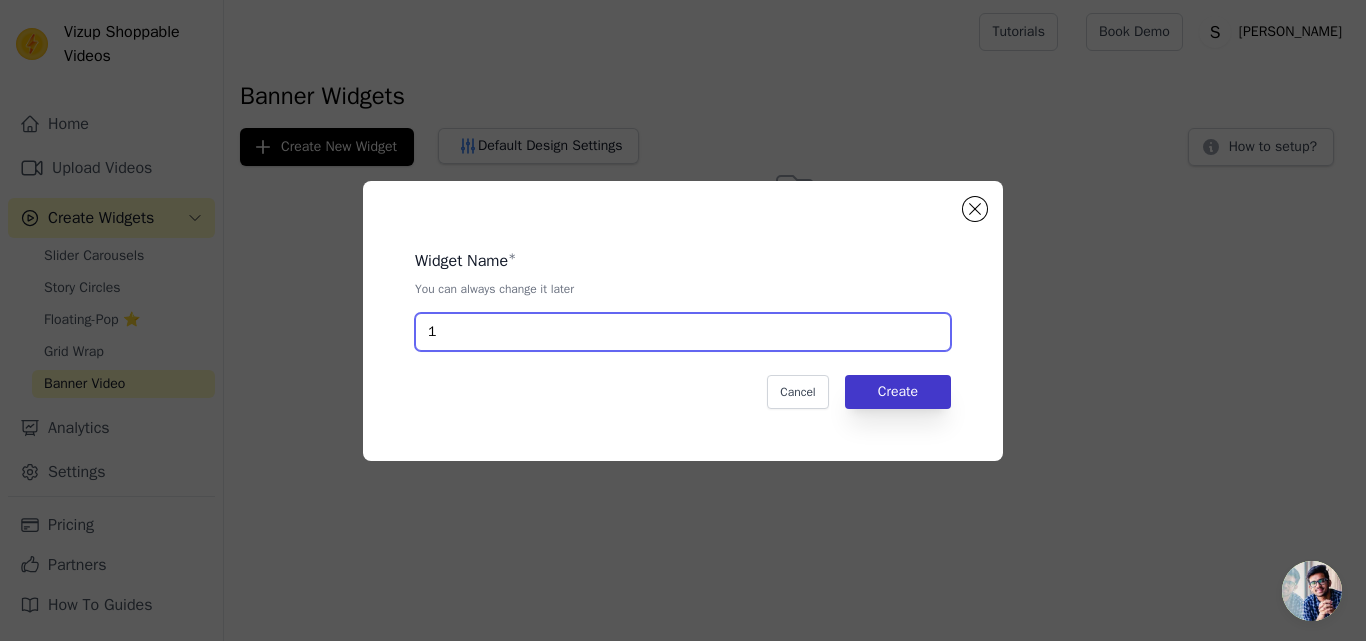 type on "1" 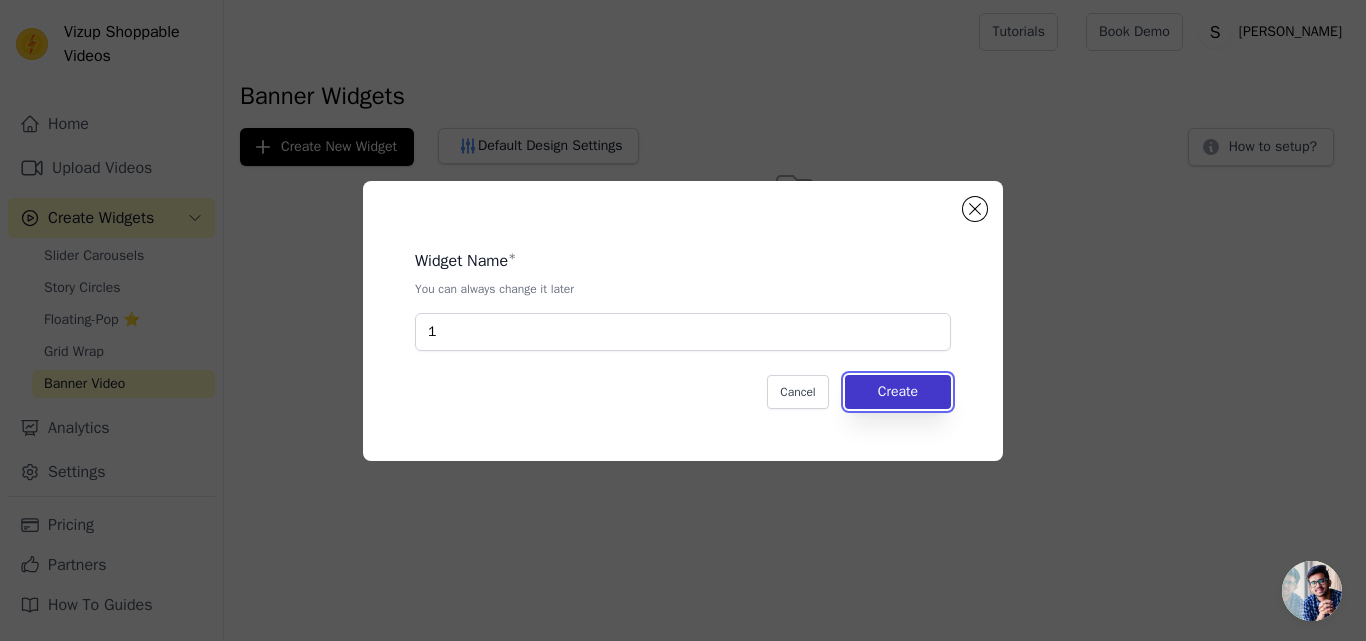 click on "Create" at bounding box center [898, 392] 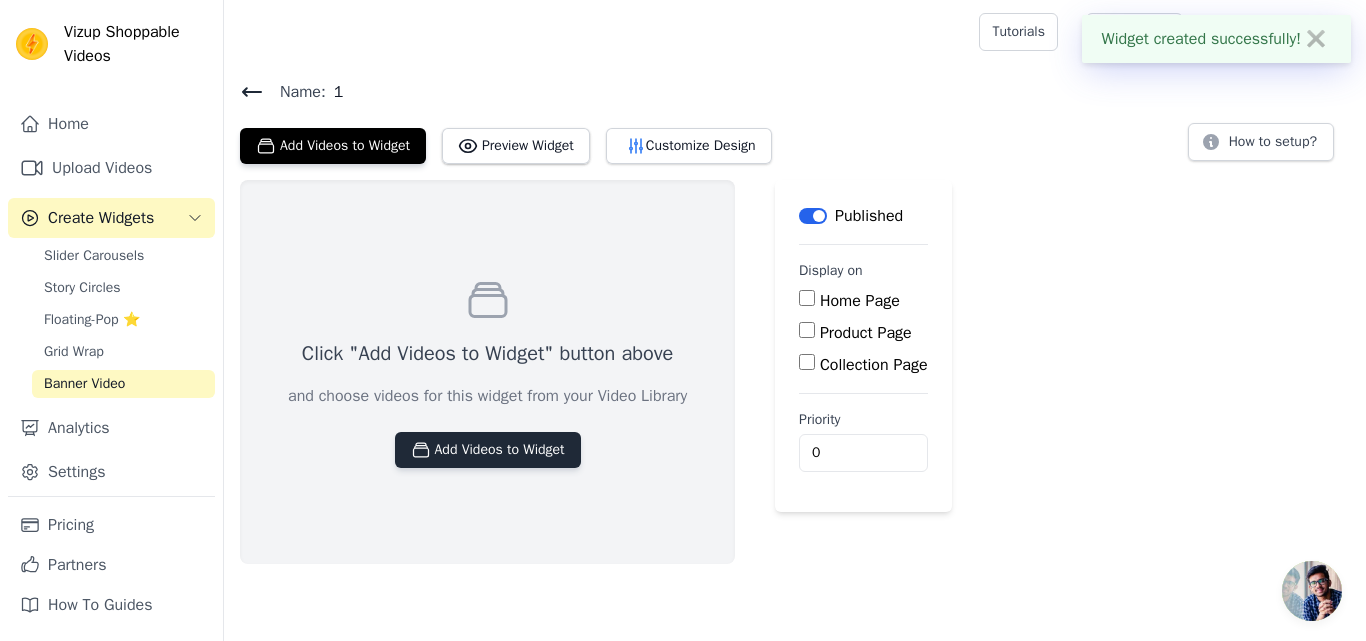 click on "Add Videos to Widget" at bounding box center [488, 450] 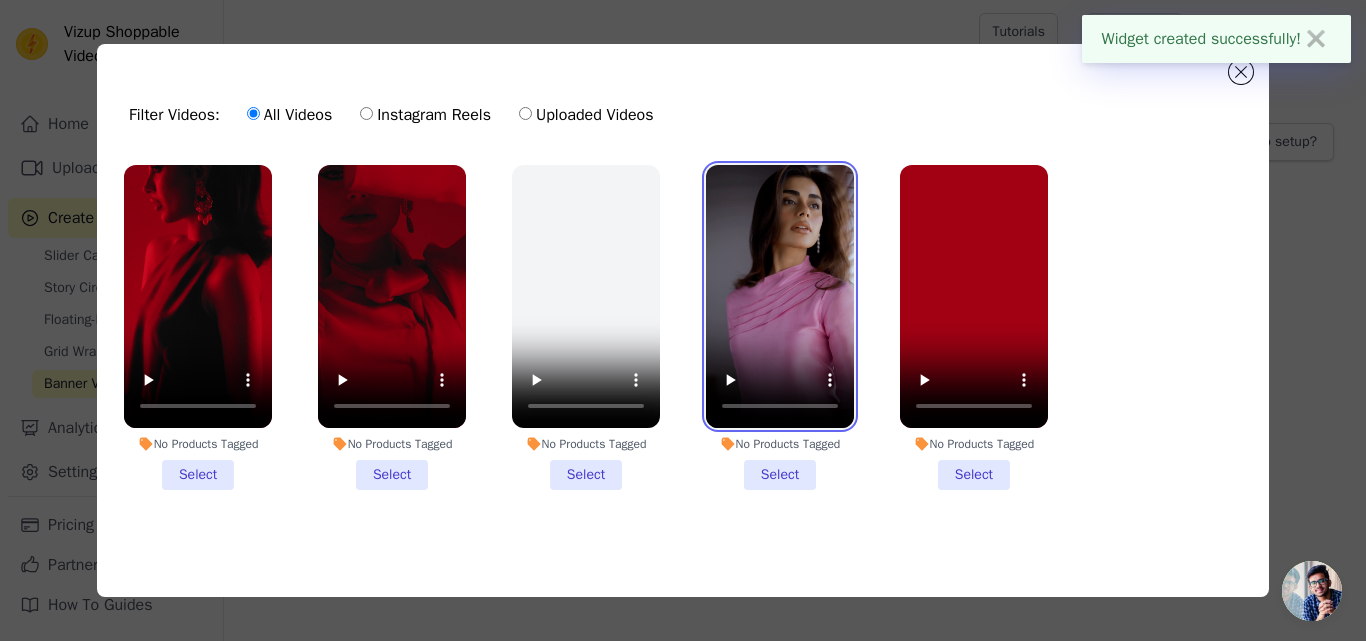 click at bounding box center [780, 296] 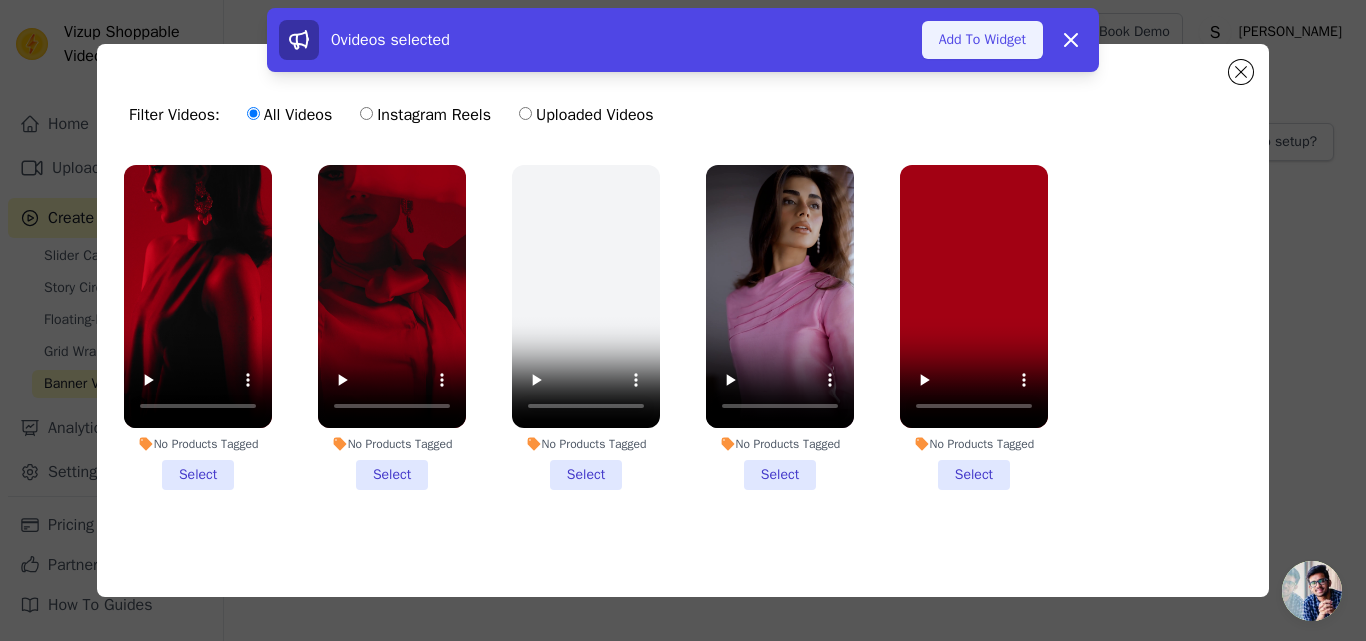 click on "Add To Widget" at bounding box center (982, 40) 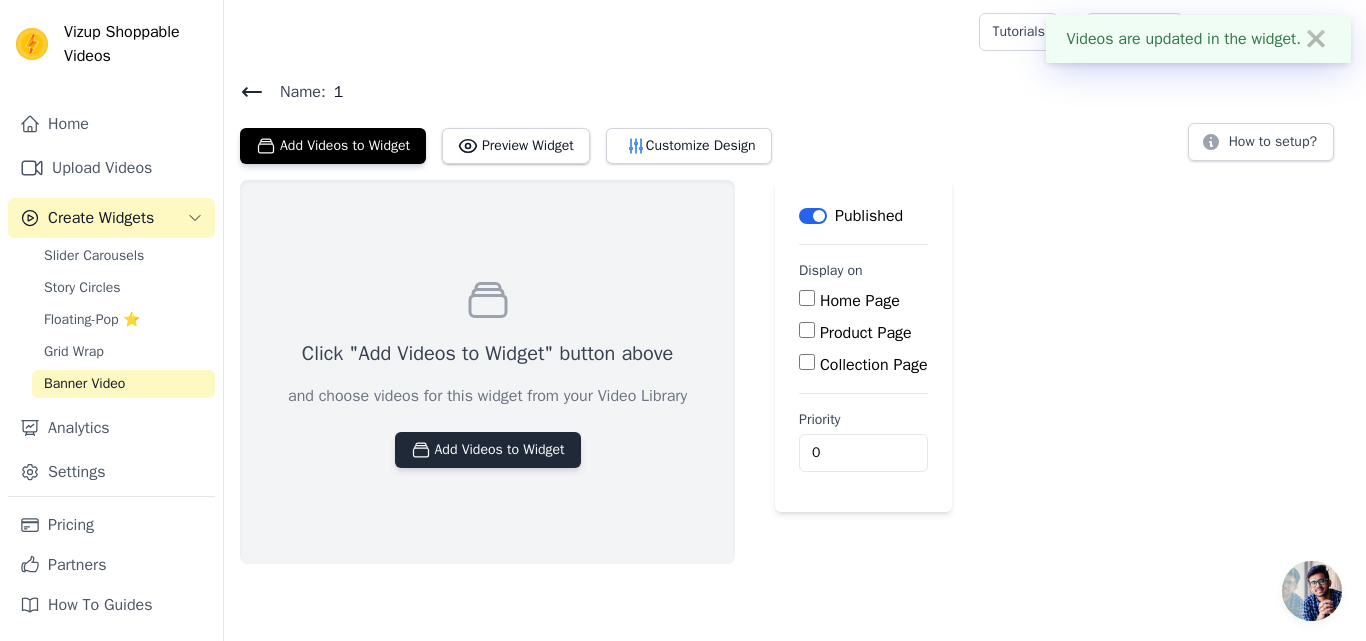 click on "Add Videos to Widget" at bounding box center [488, 450] 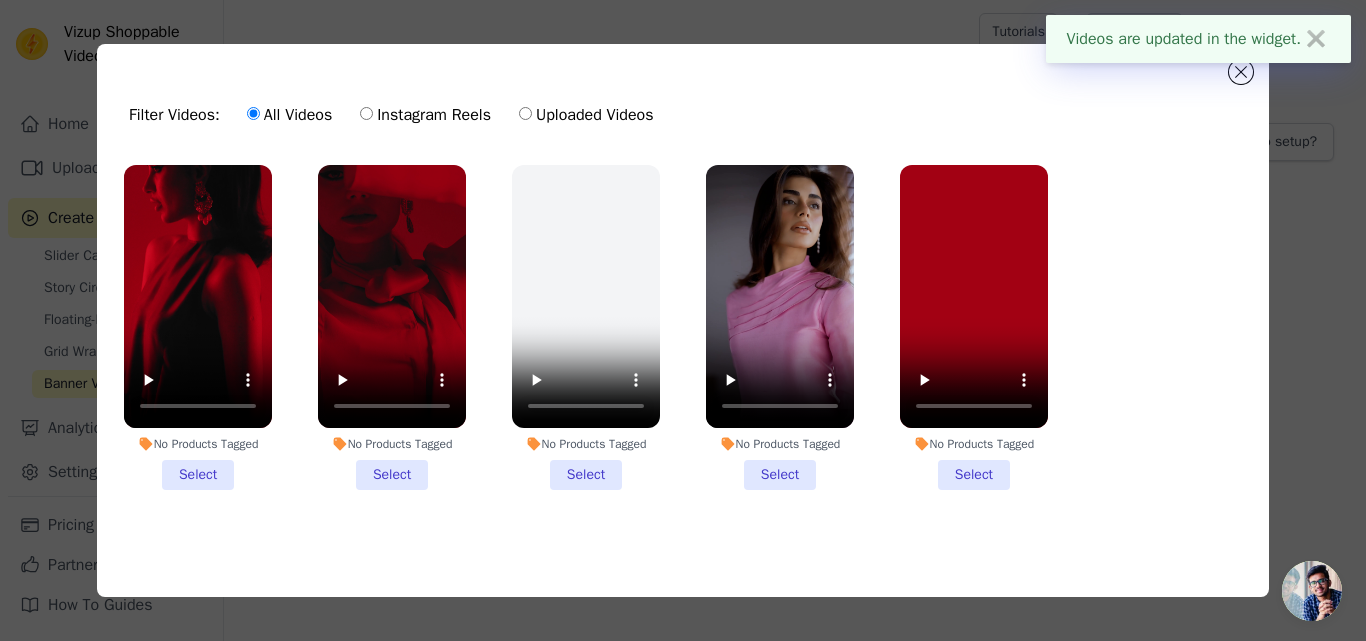 click on "No Products Tagged     Select" at bounding box center (780, 327) 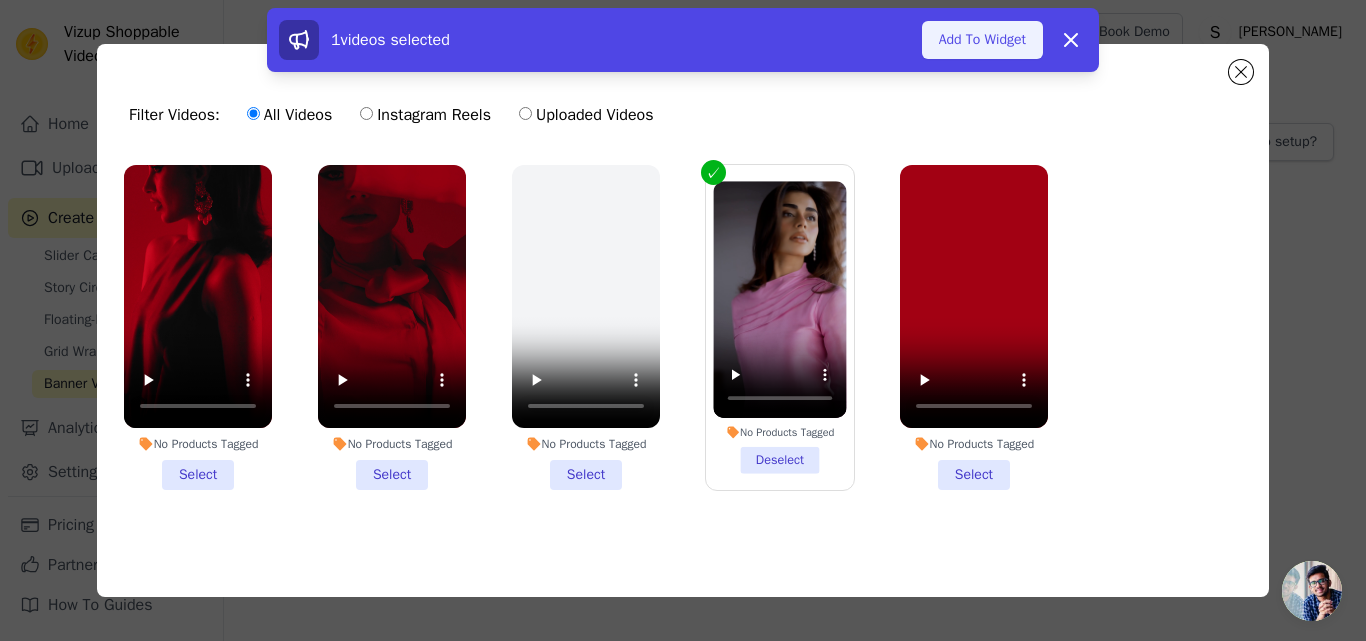 click on "Add To Widget" at bounding box center [982, 40] 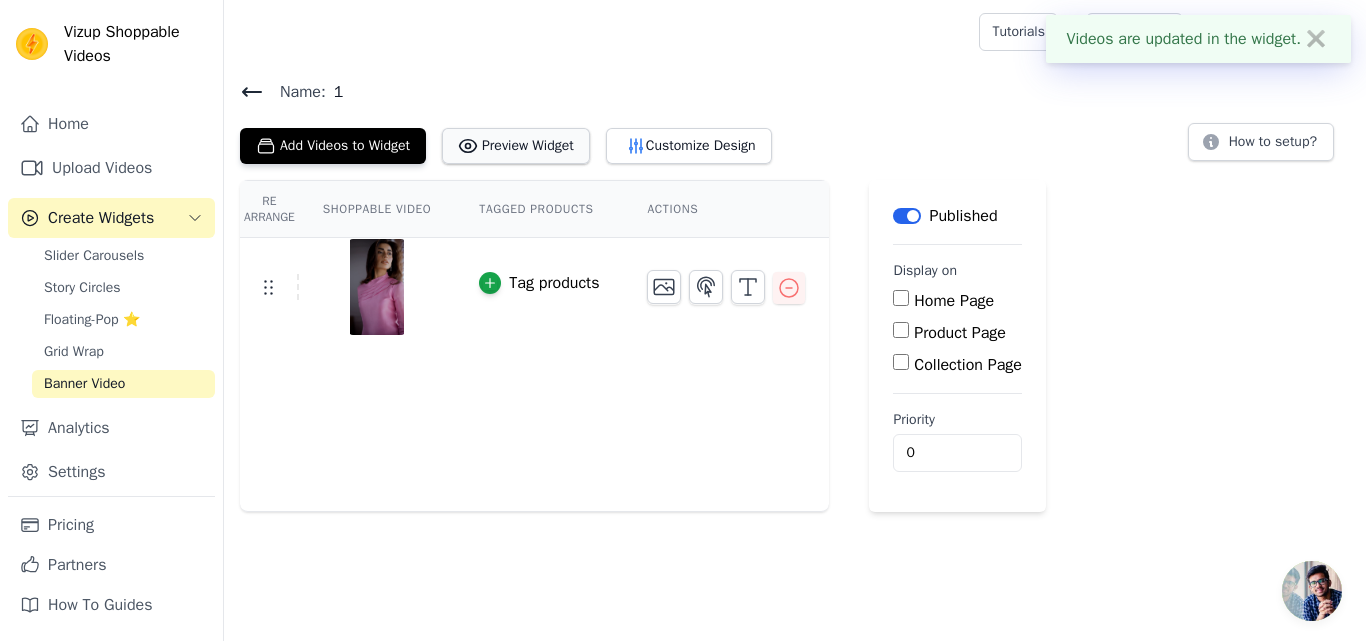 click on "Preview Widget" at bounding box center (516, 146) 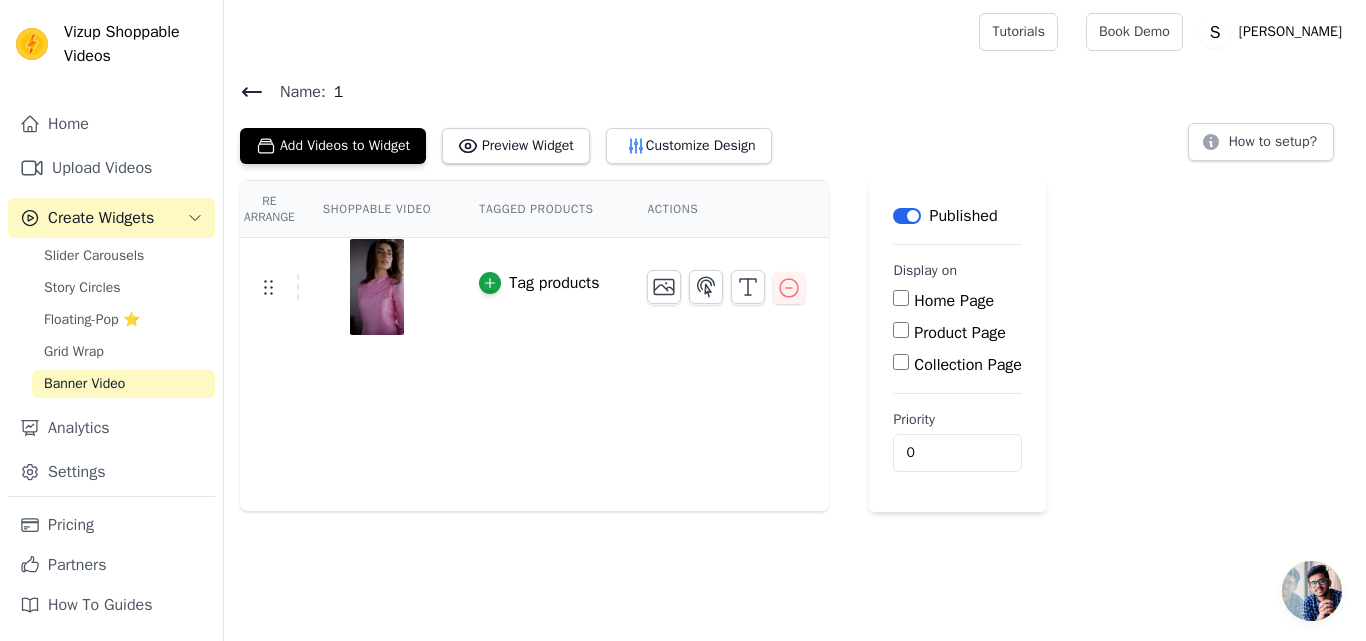 type 